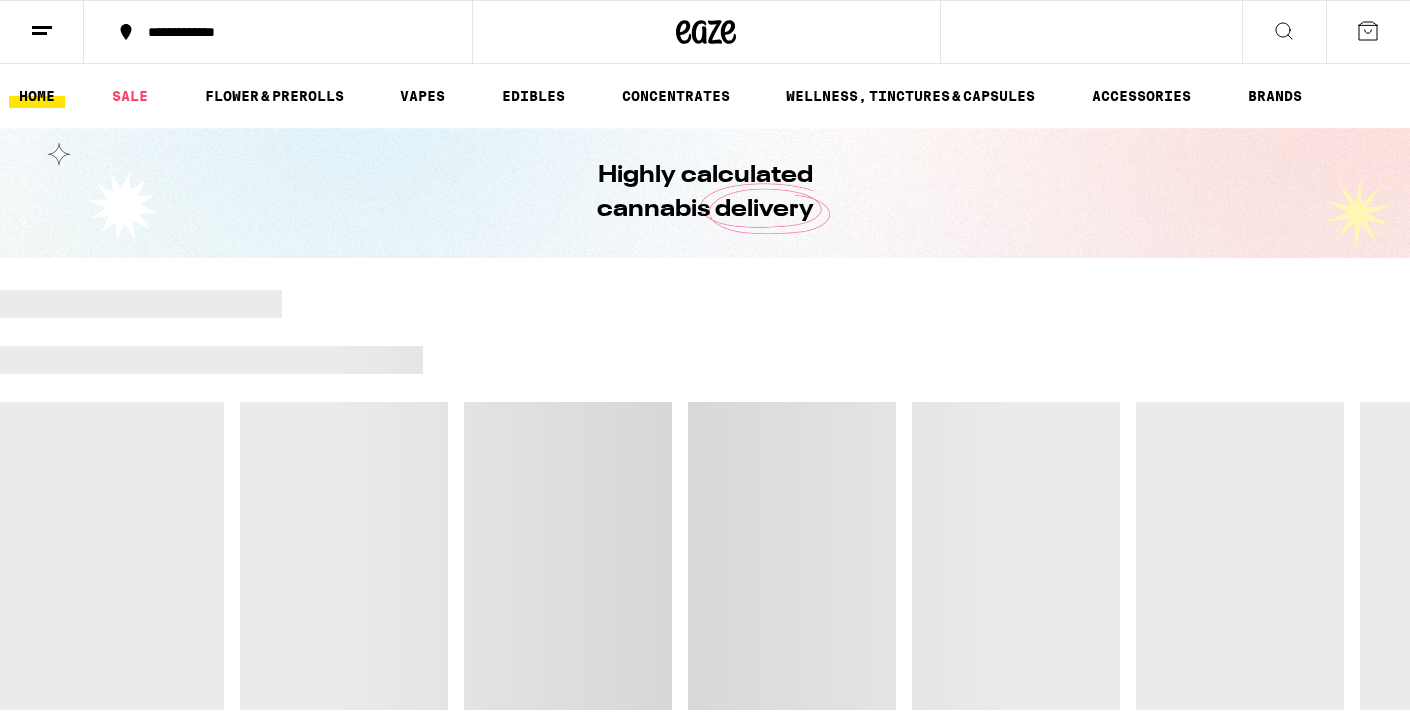 scroll, scrollTop: 0, scrollLeft: 0, axis: both 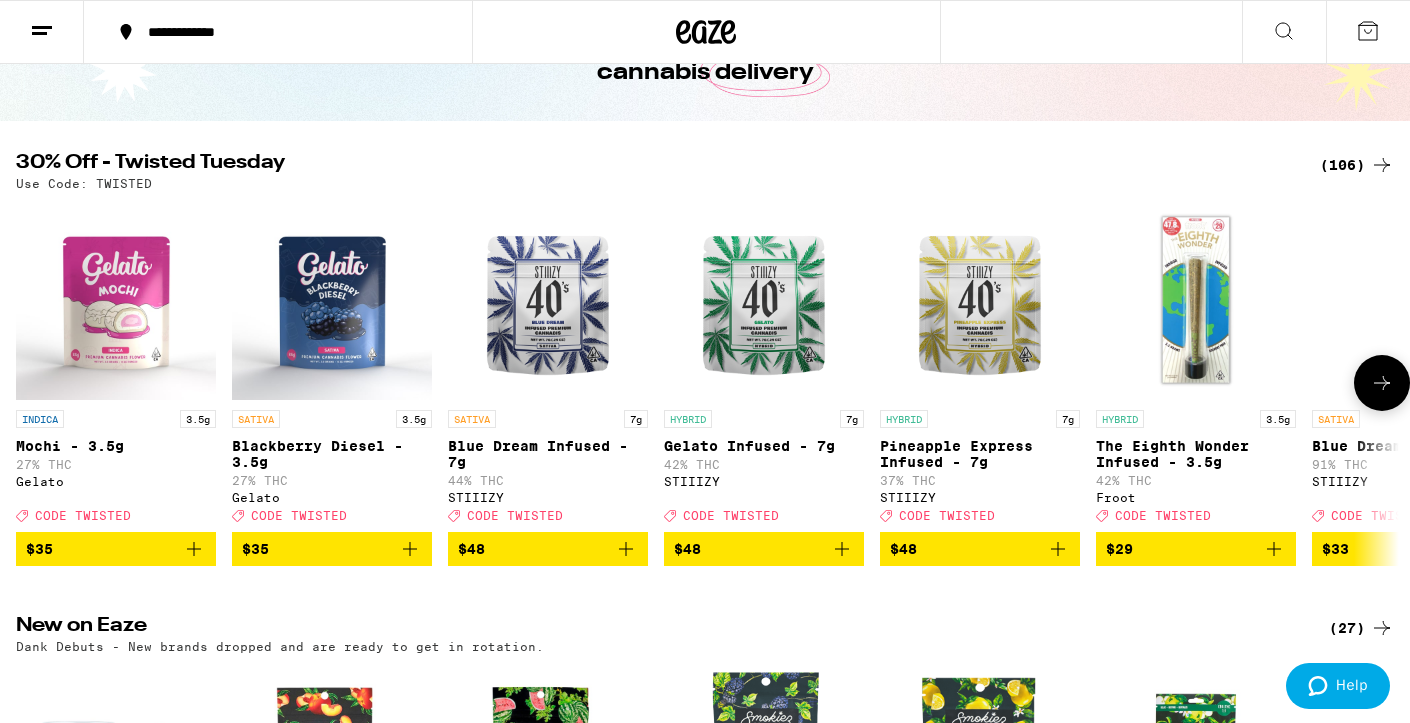 click 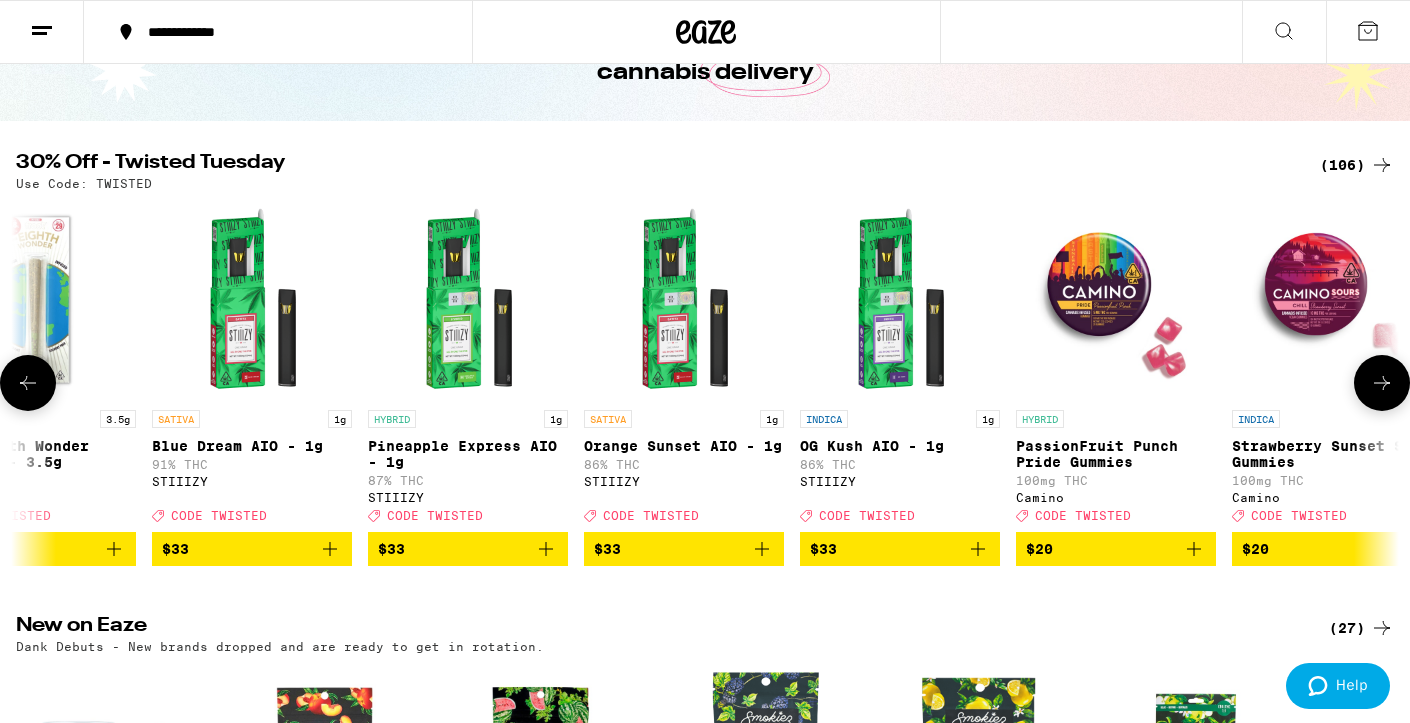 click 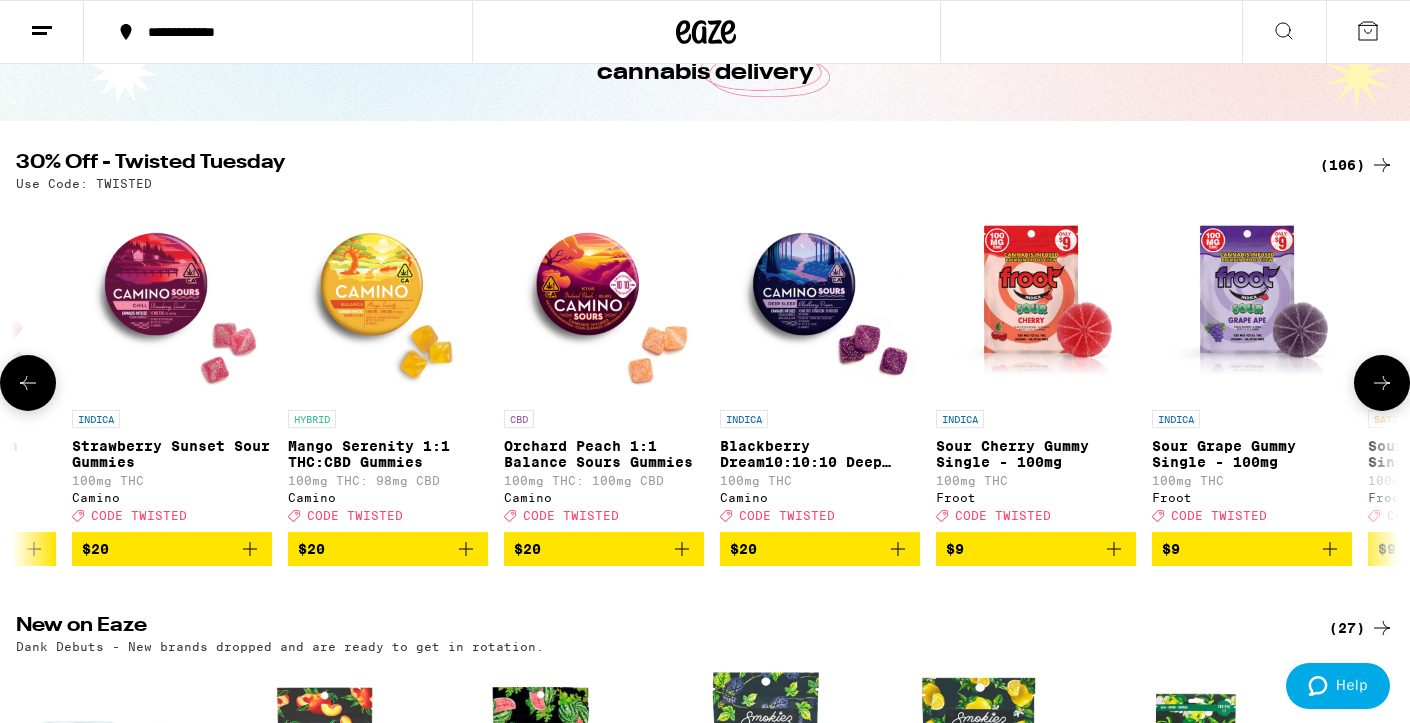 click 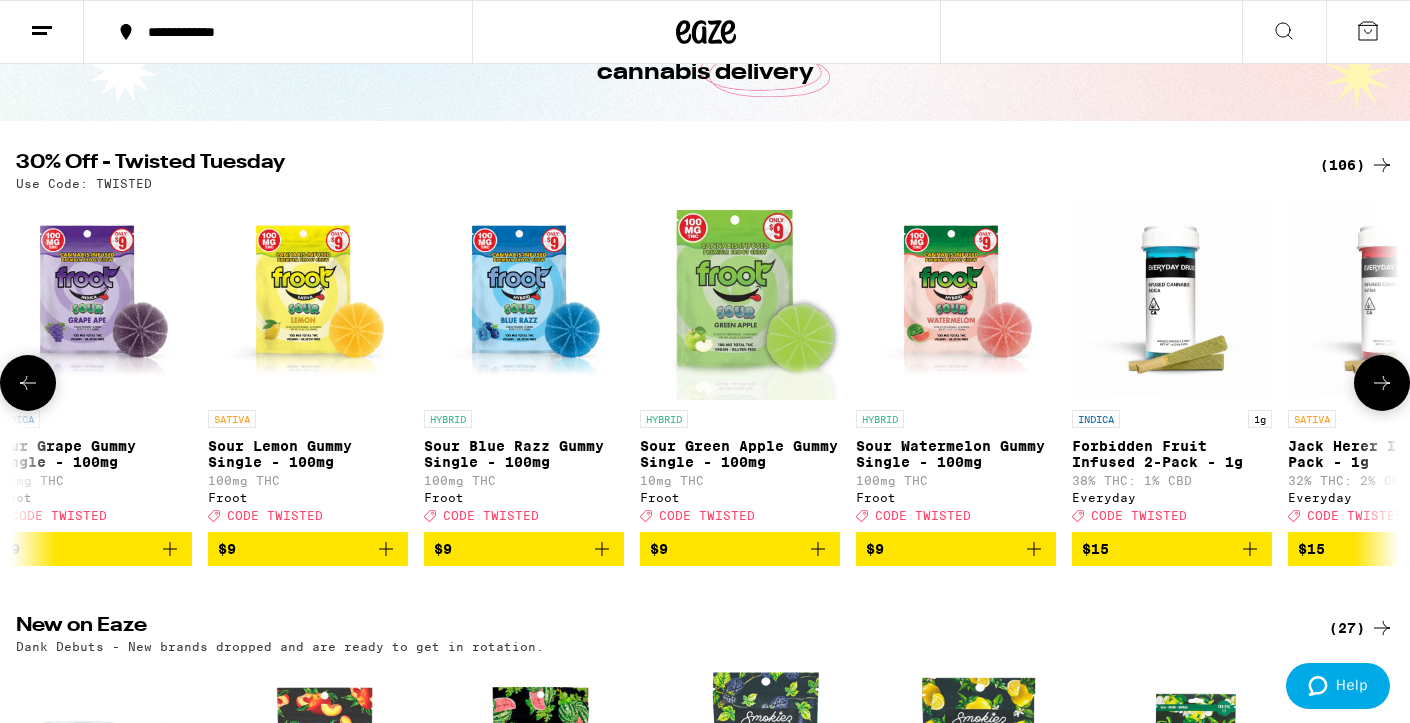 click 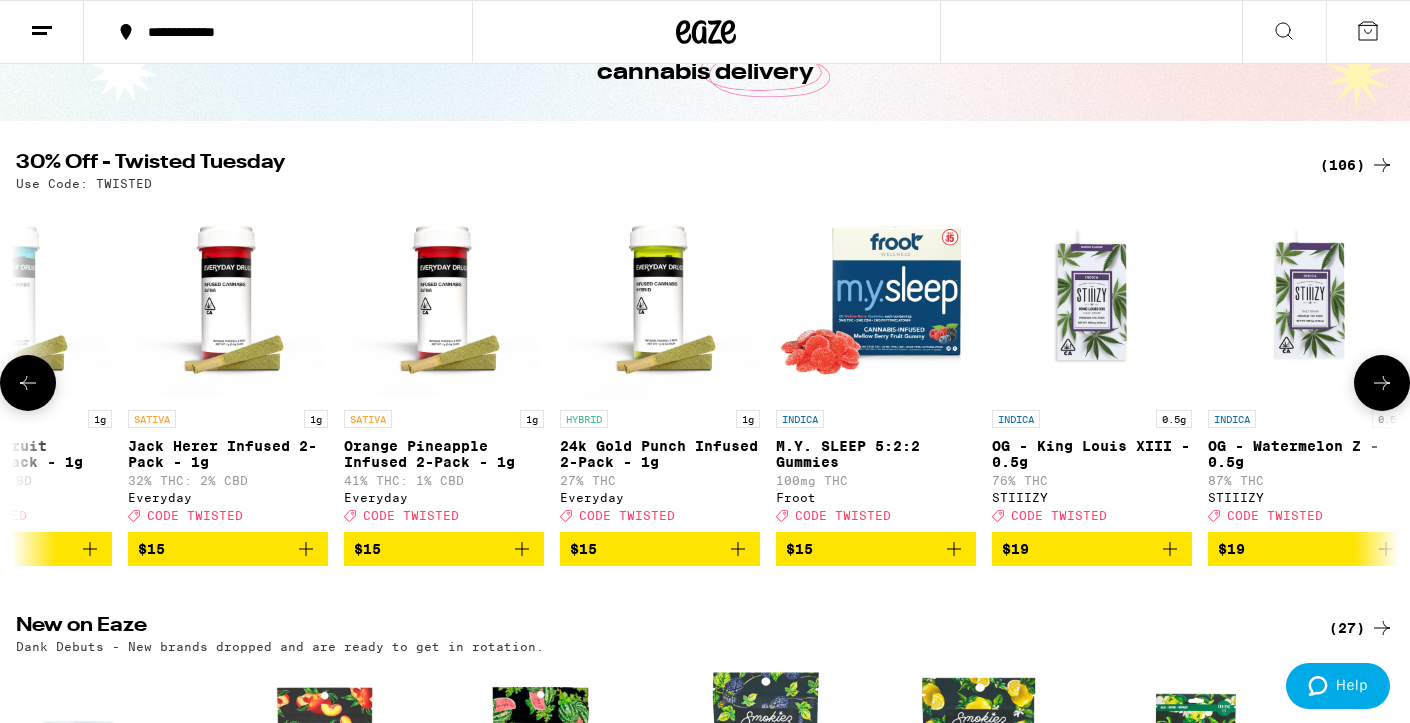 click 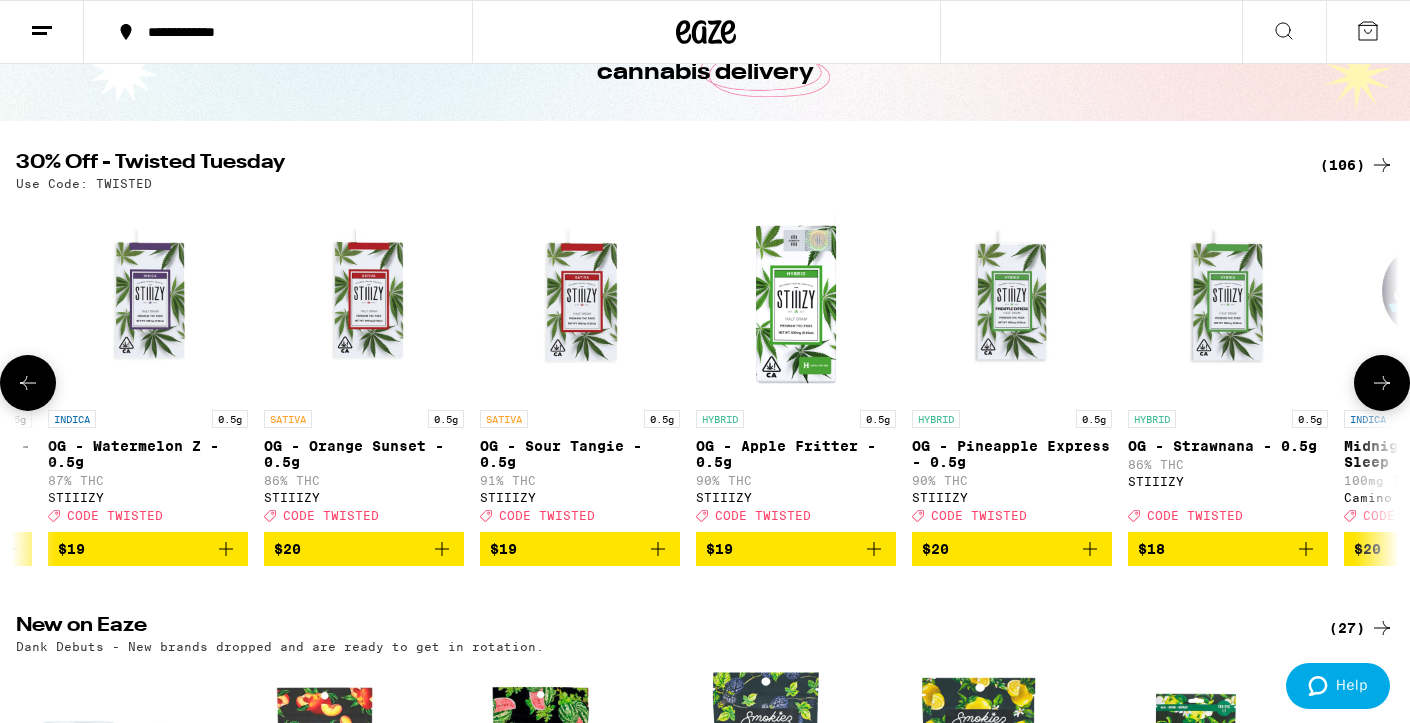 click 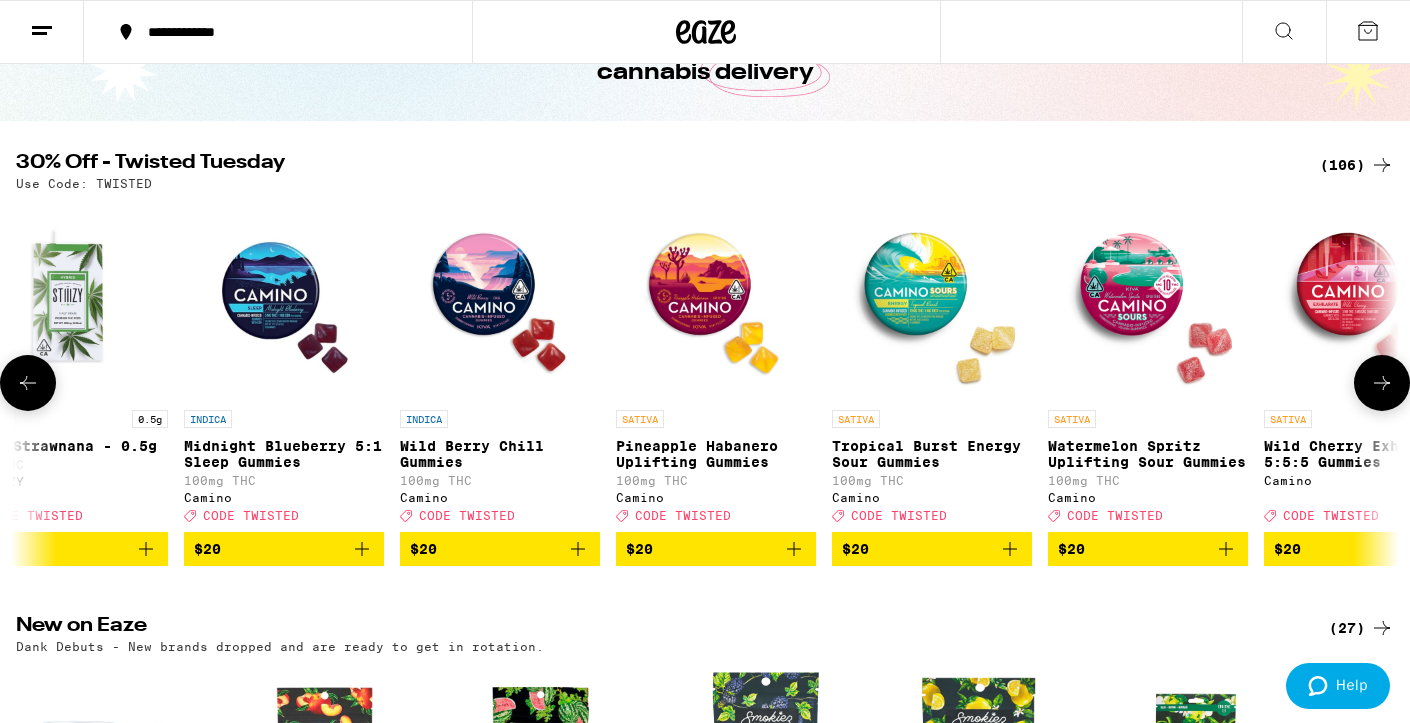 click 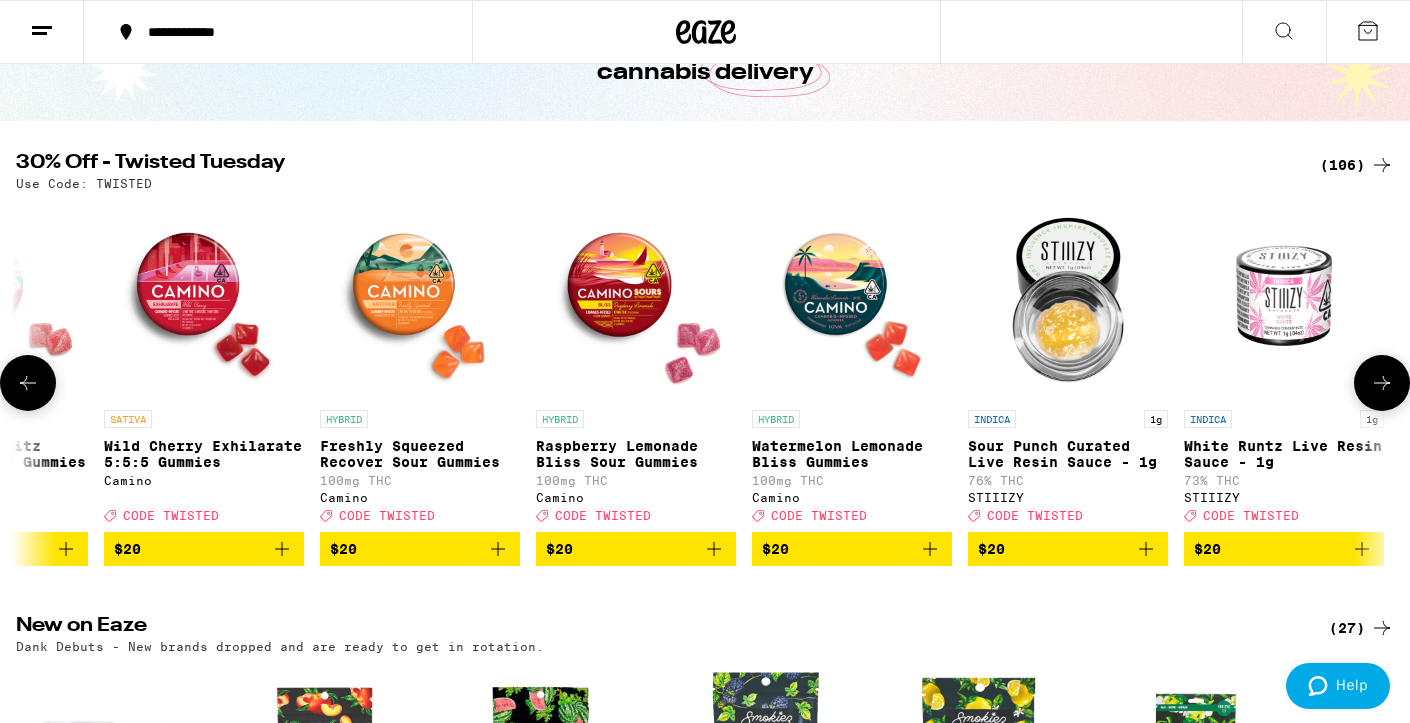 click 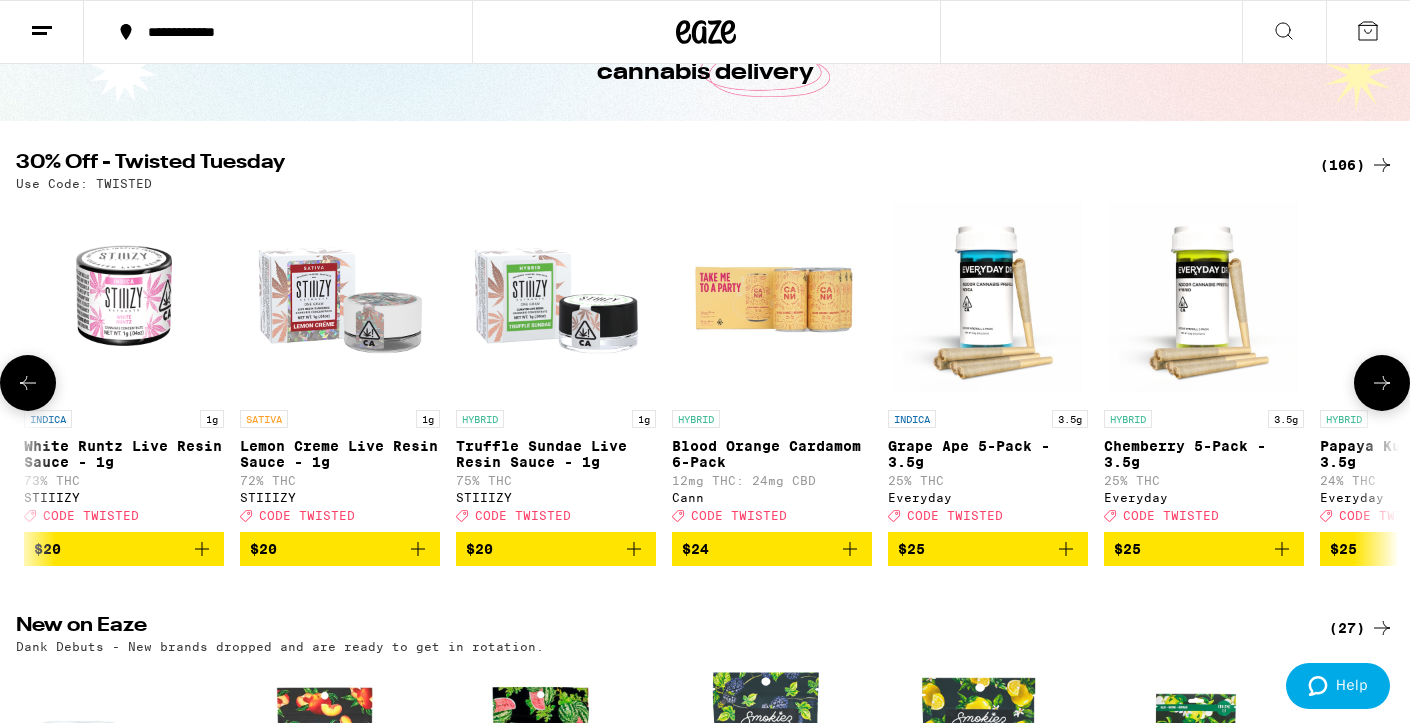 click 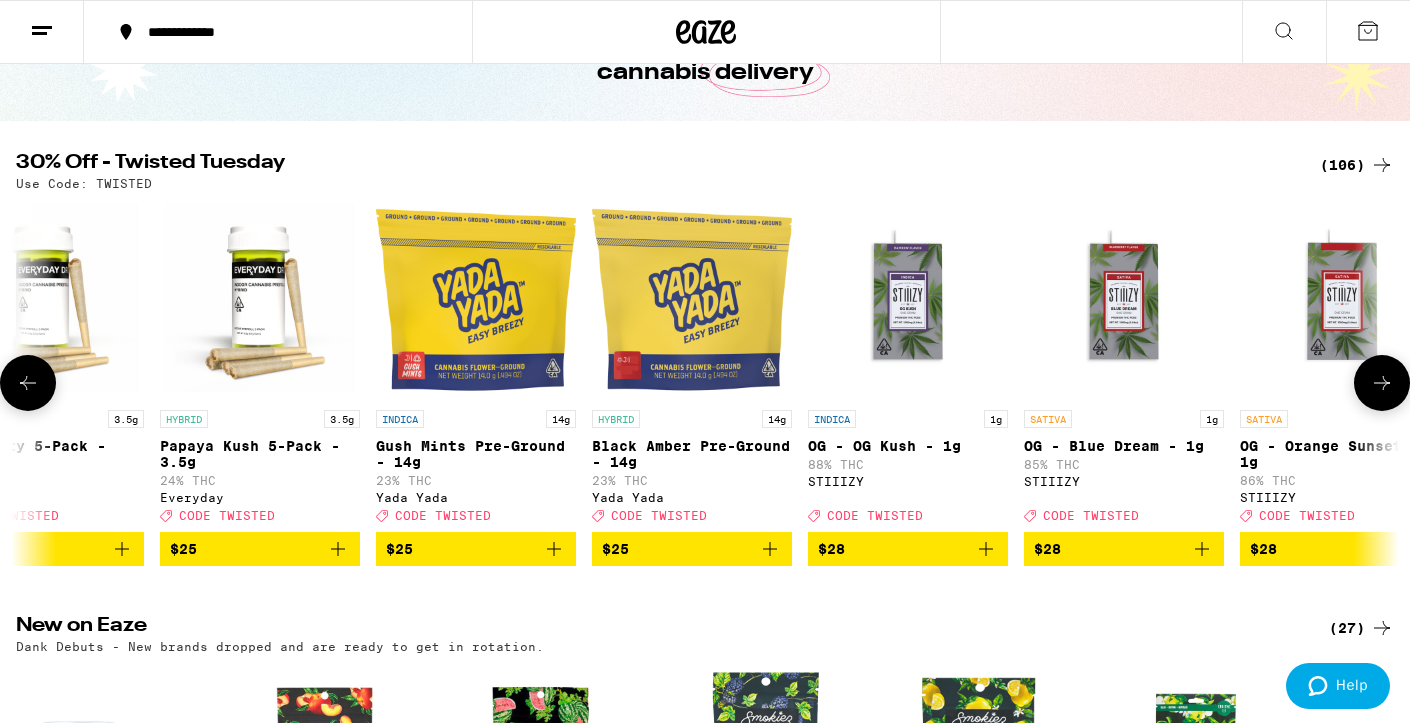 click 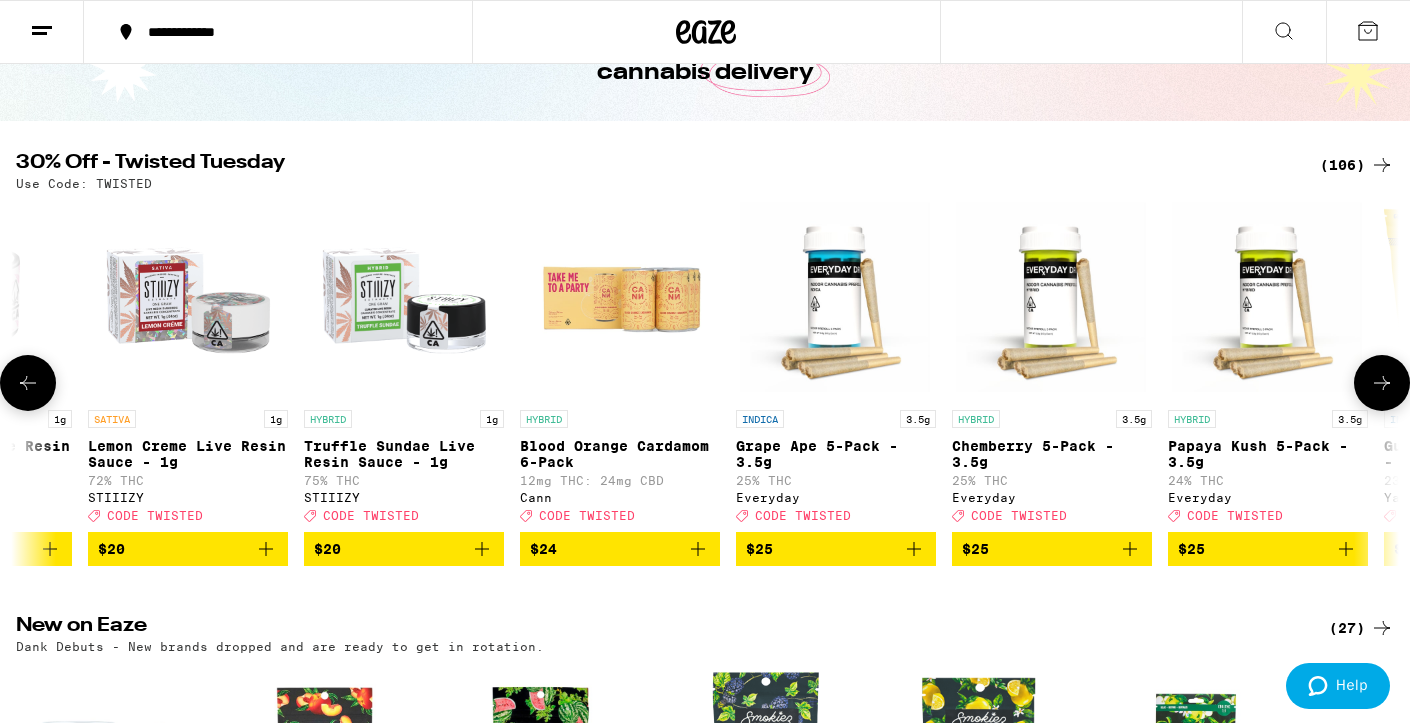 scroll, scrollTop: 0, scrollLeft: 9280, axis: horizontal 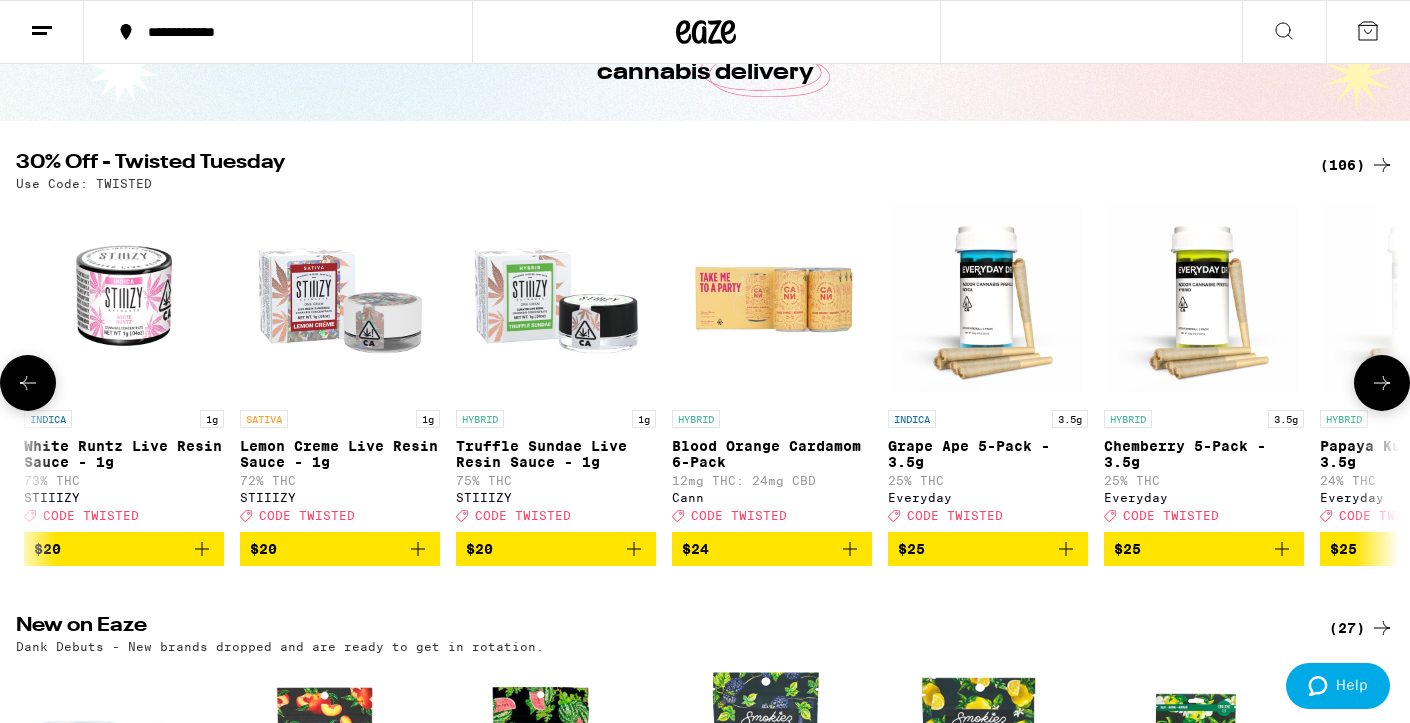 click on "$24" at bounding box center [772, 549] 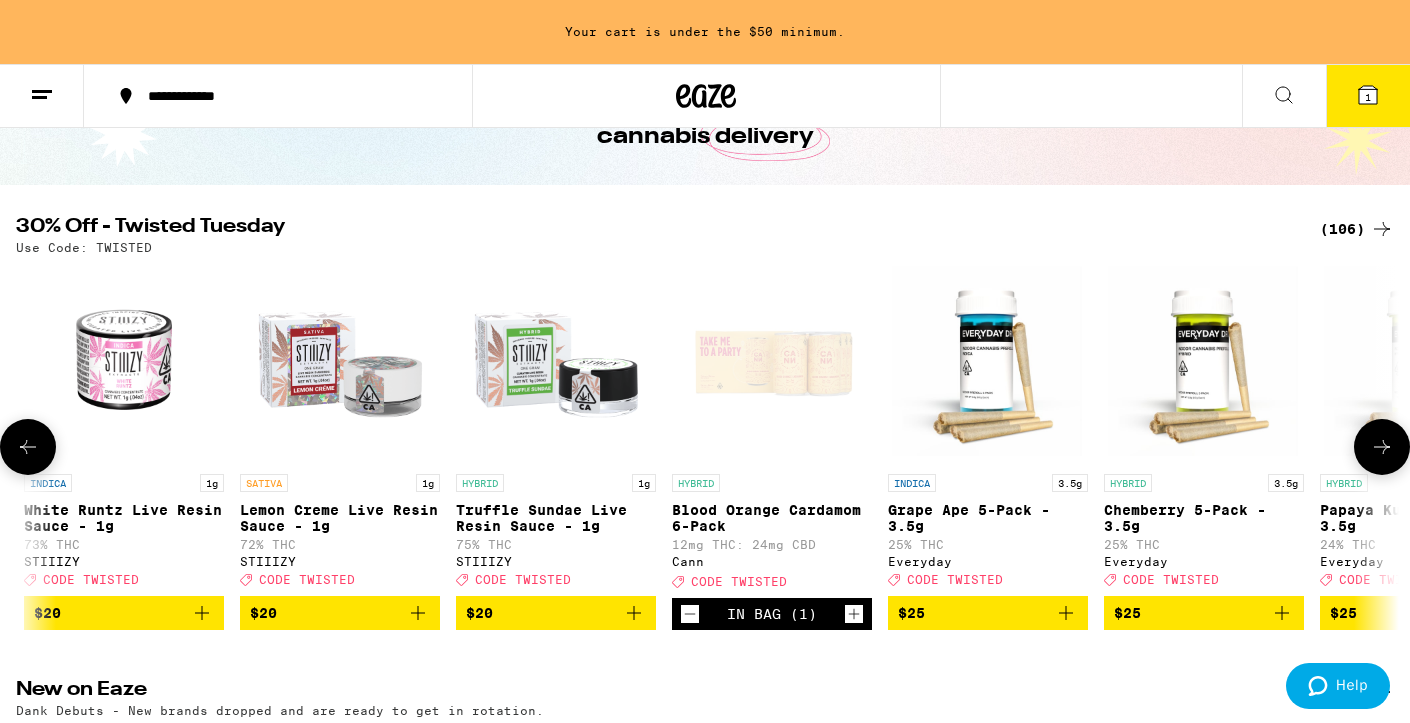click 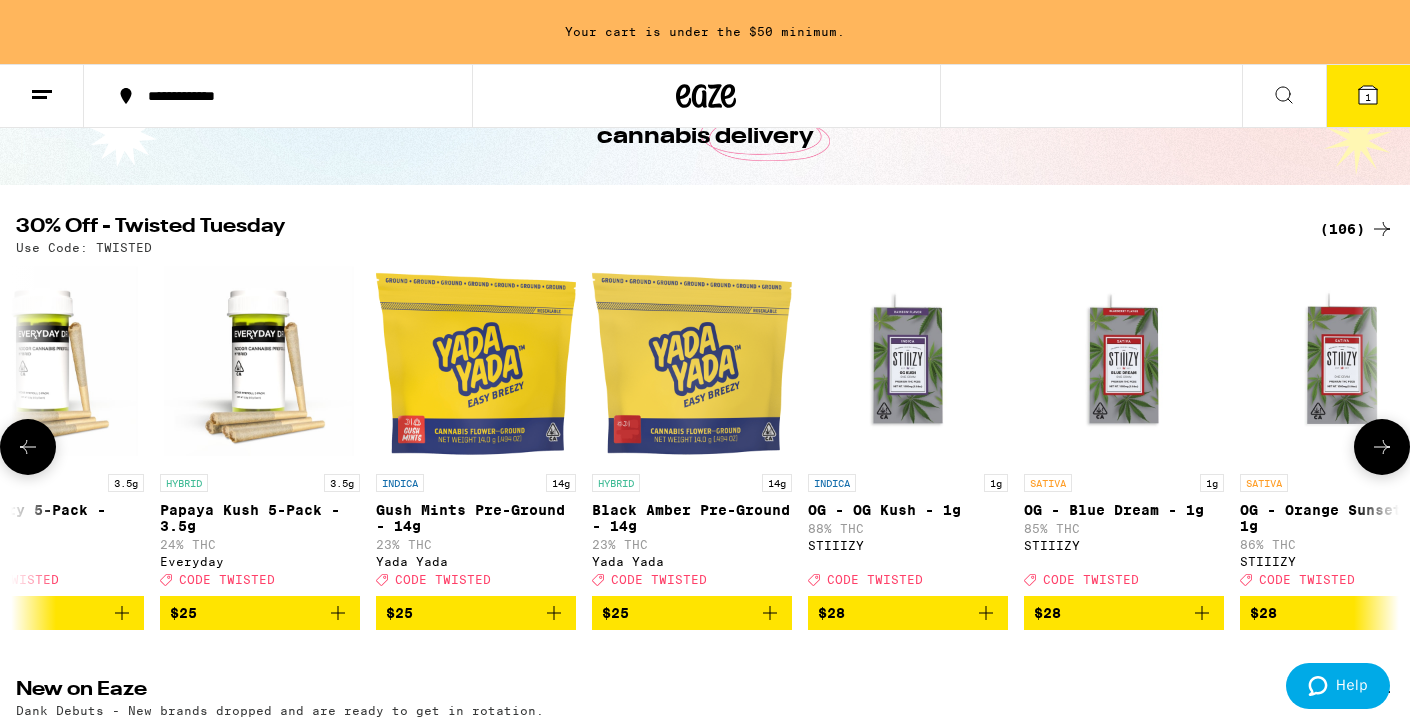 click 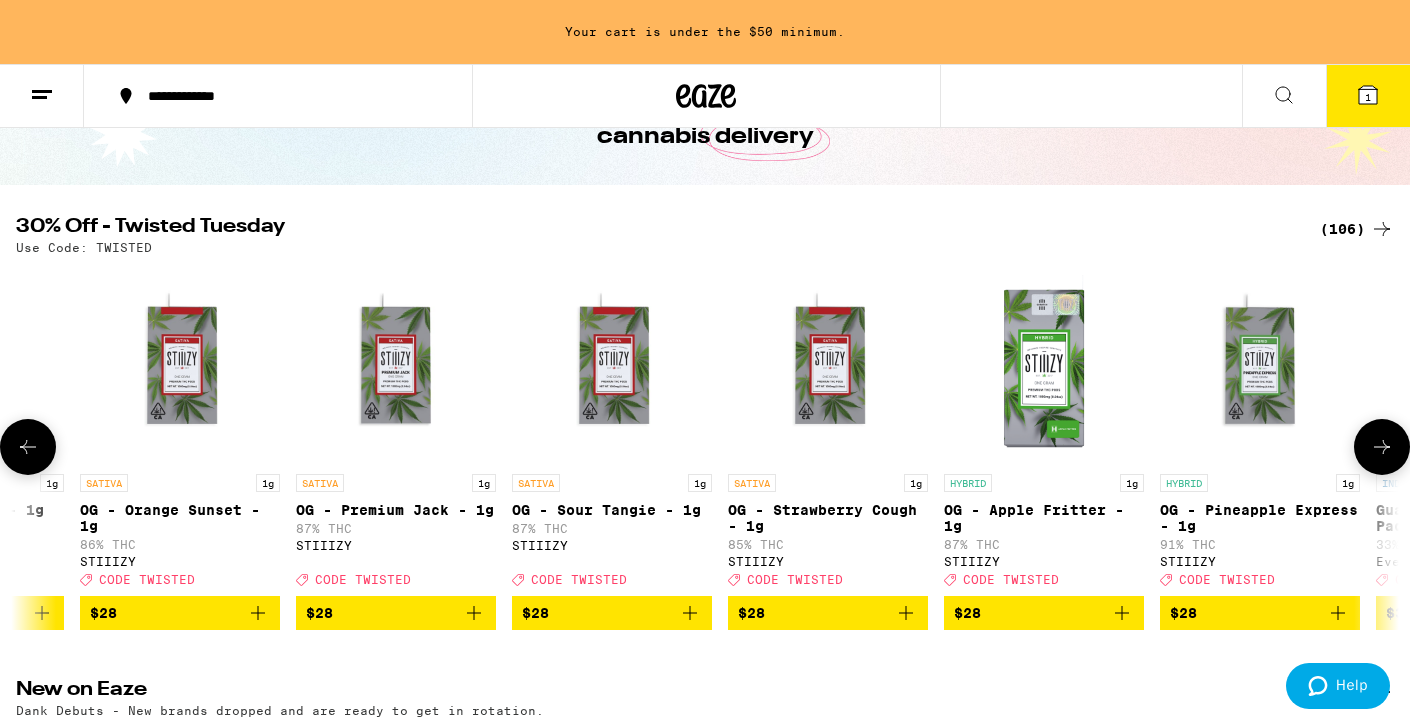 click 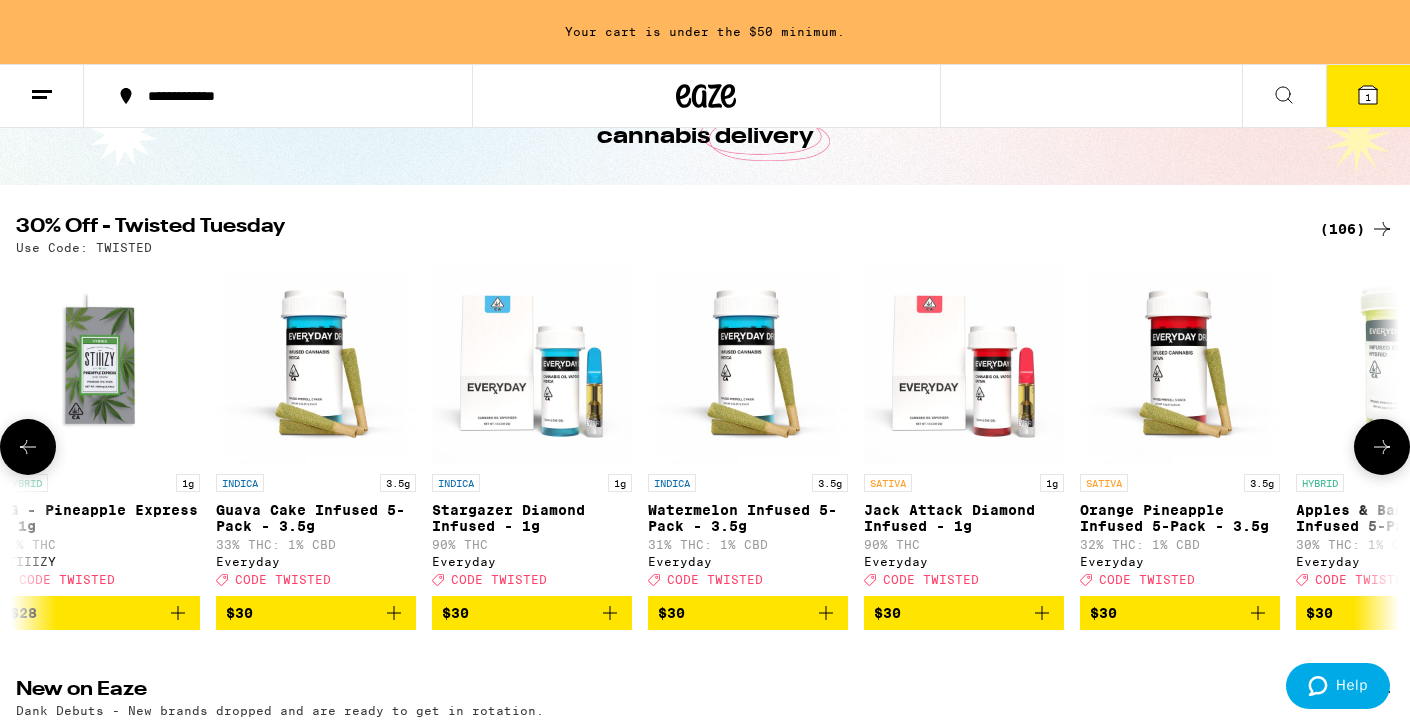 click 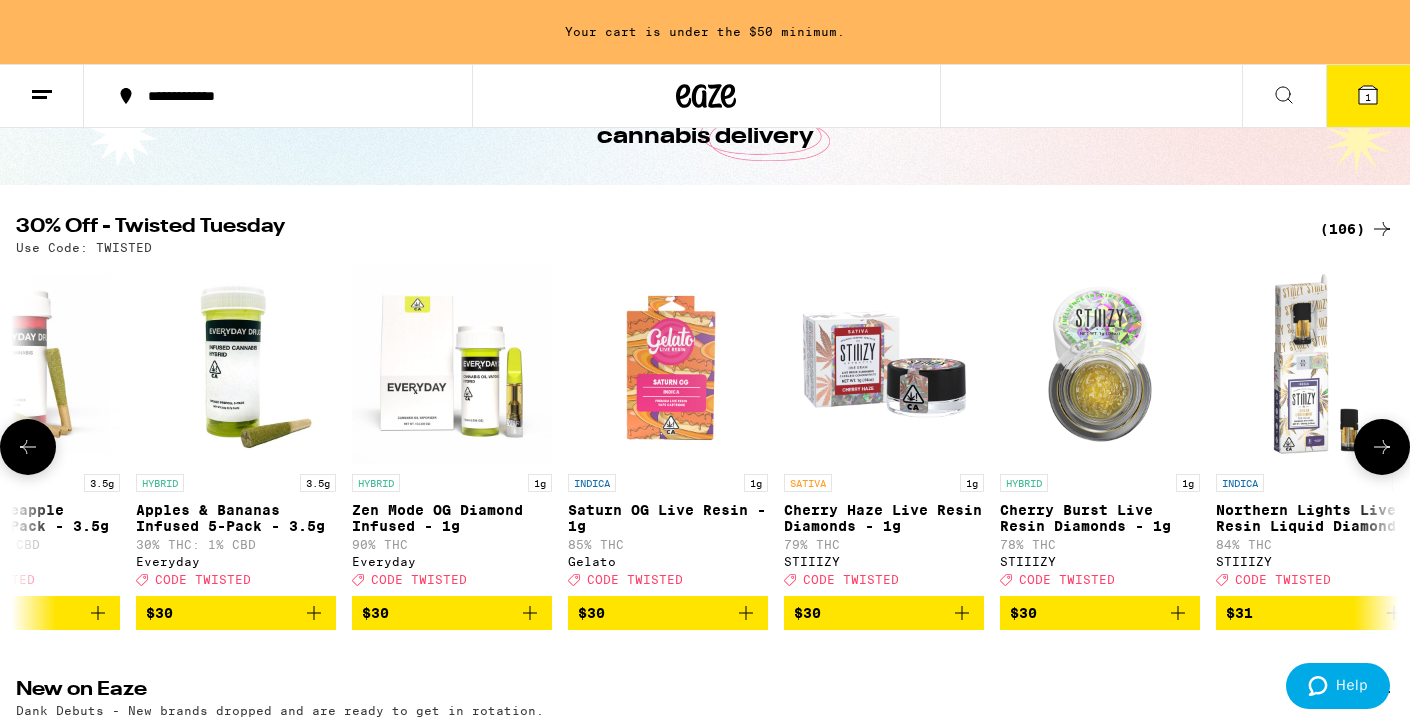 click 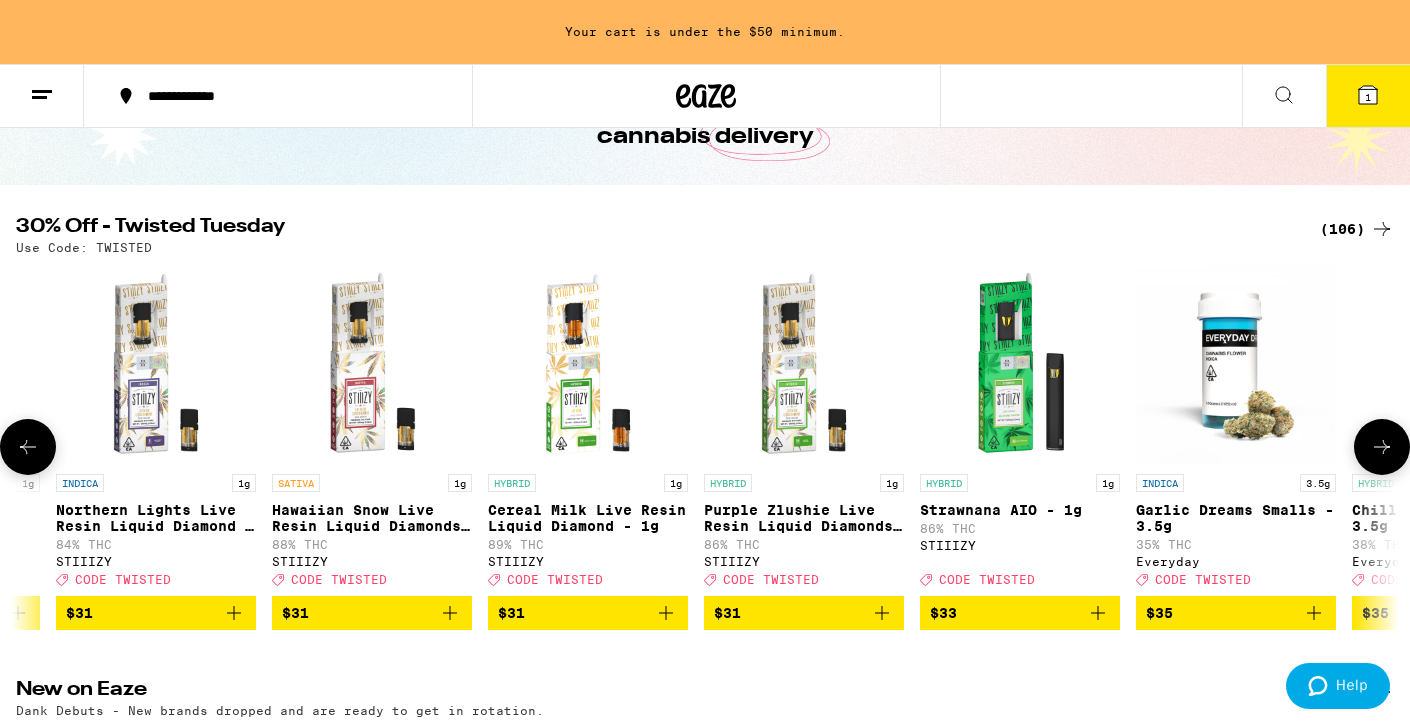 click 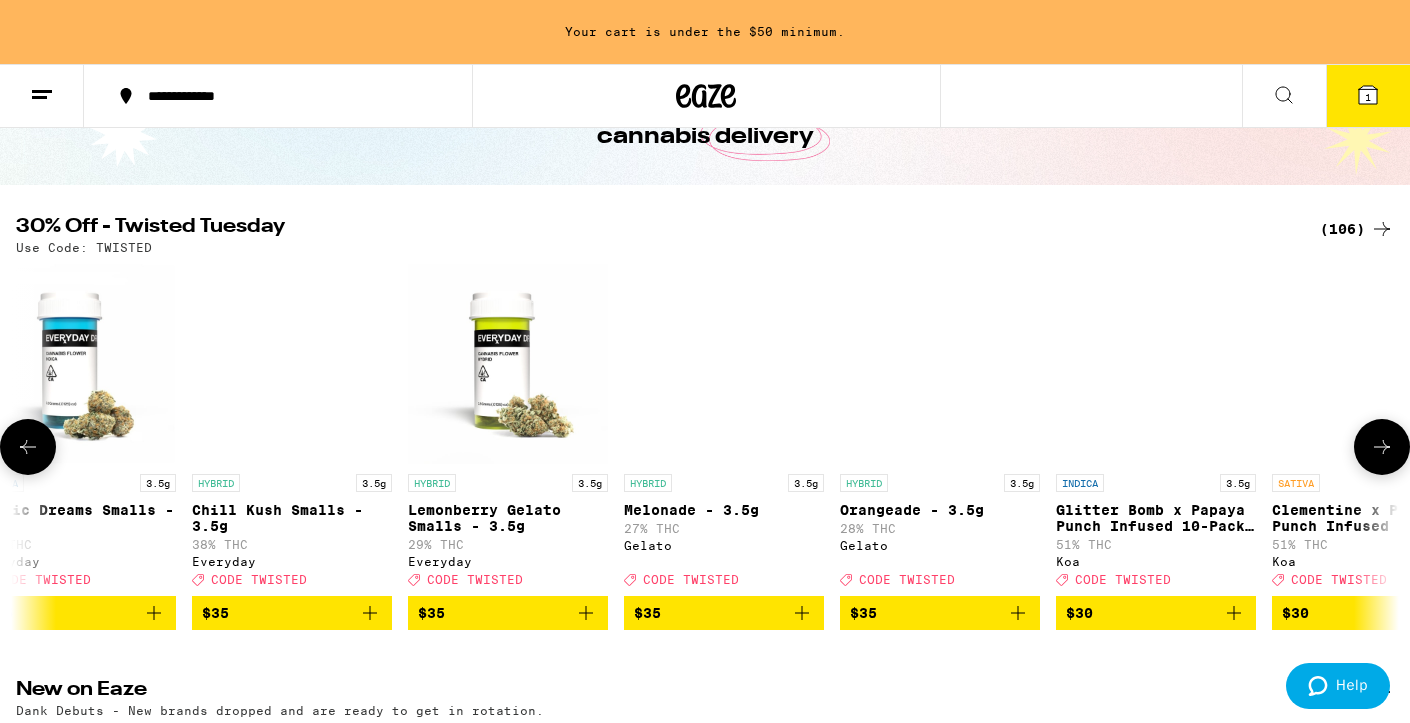 click 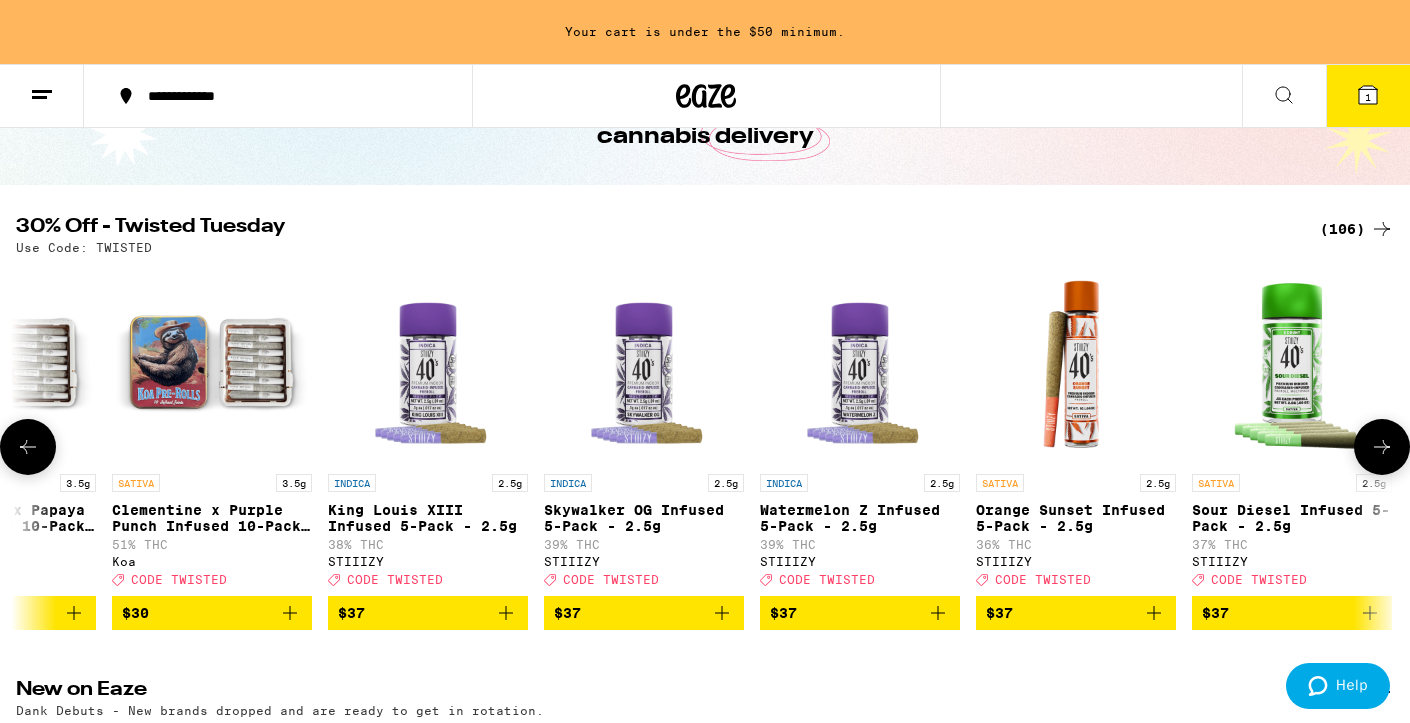 click 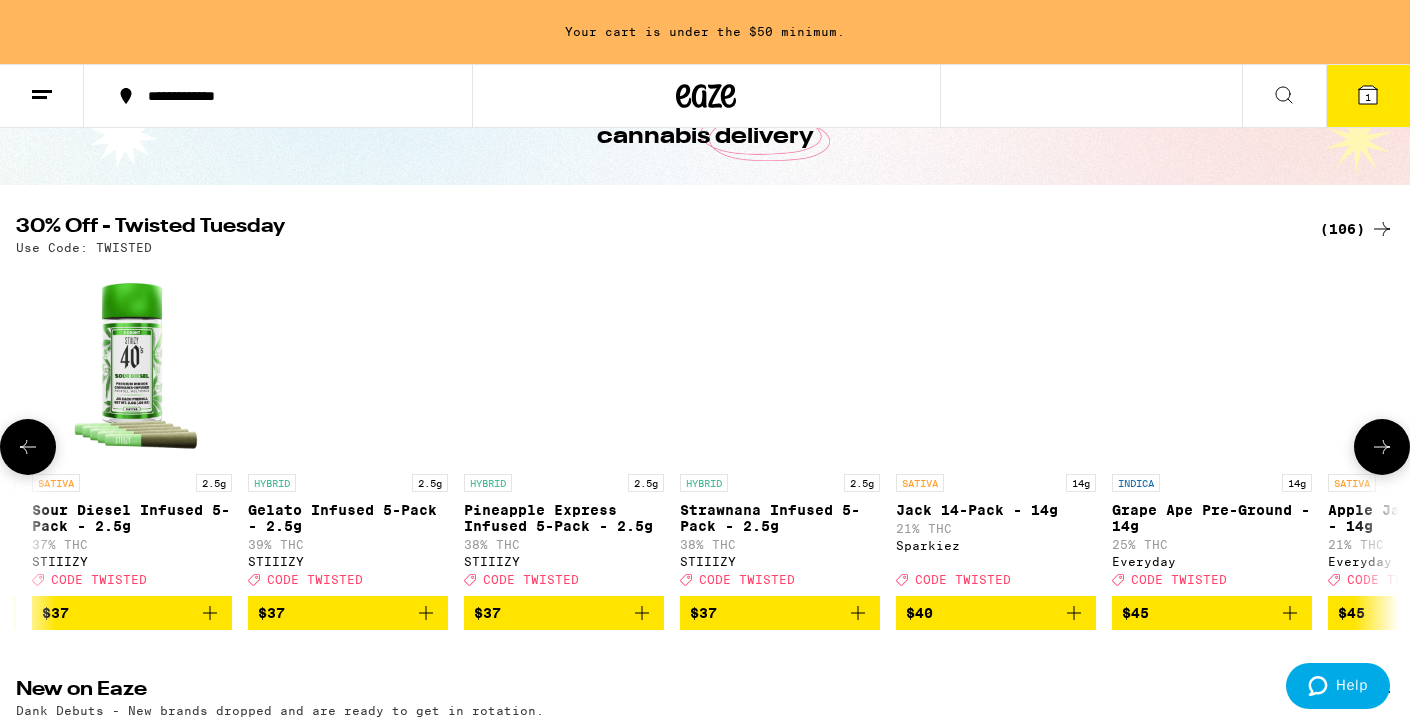 click 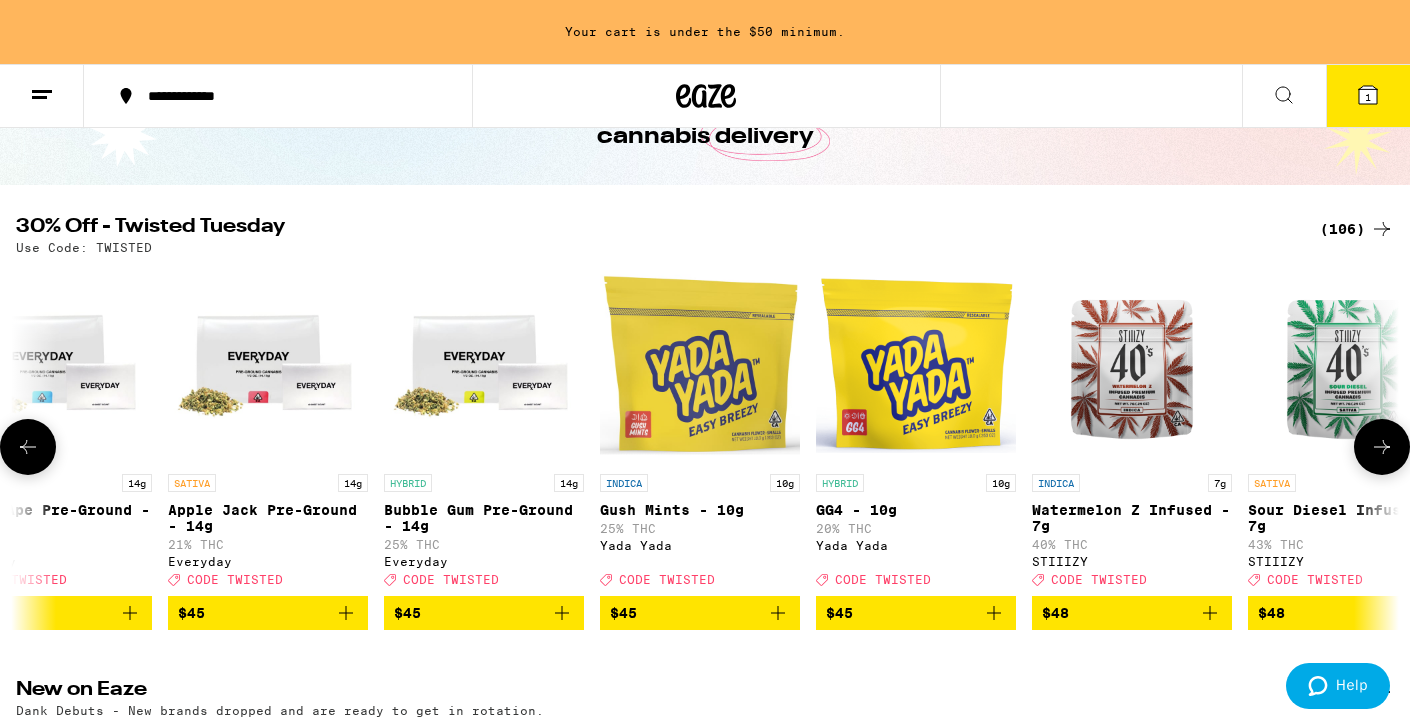 click 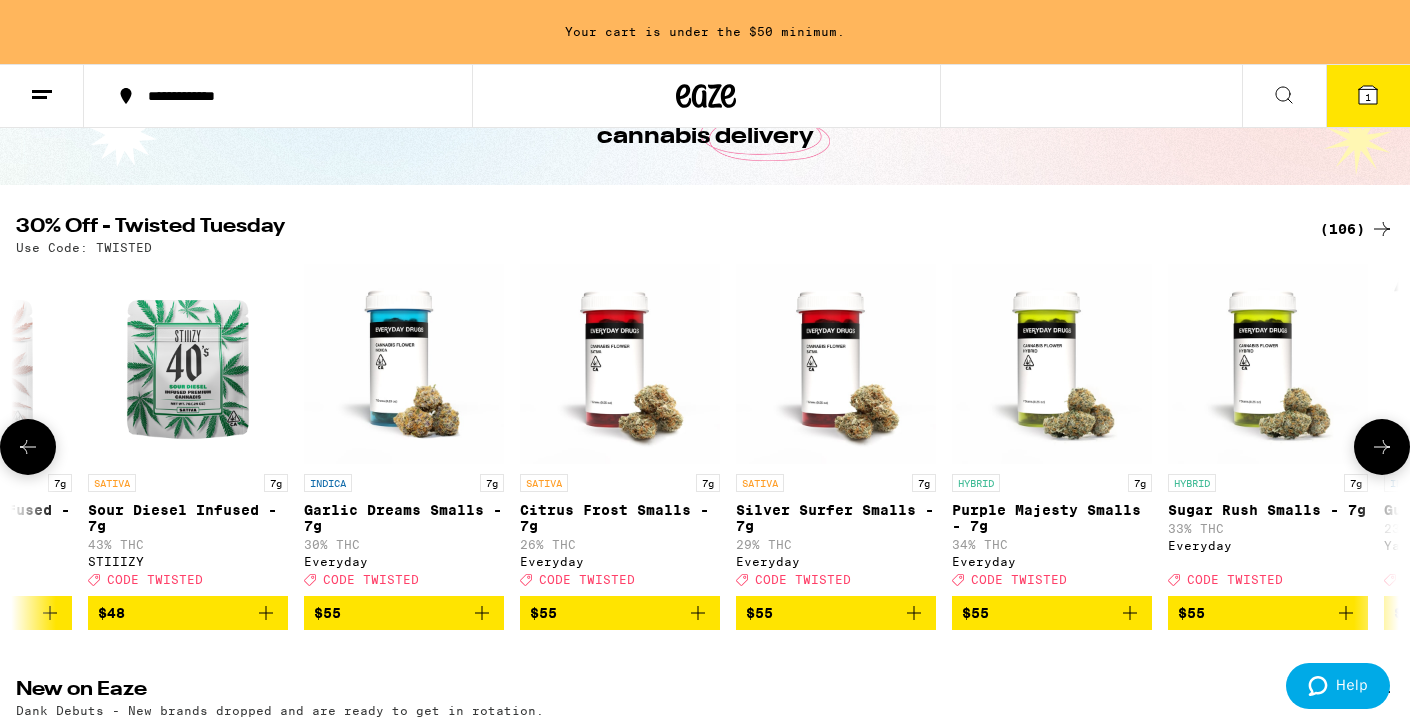 click 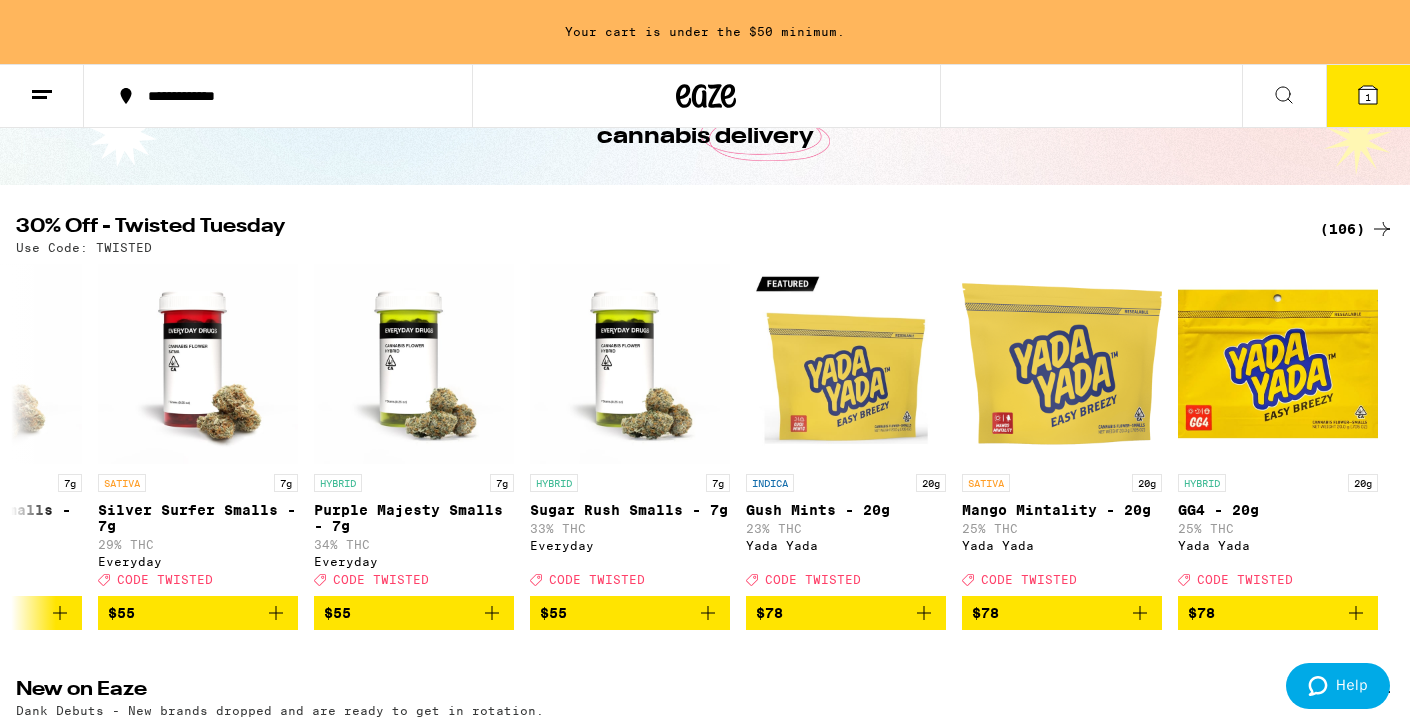 click 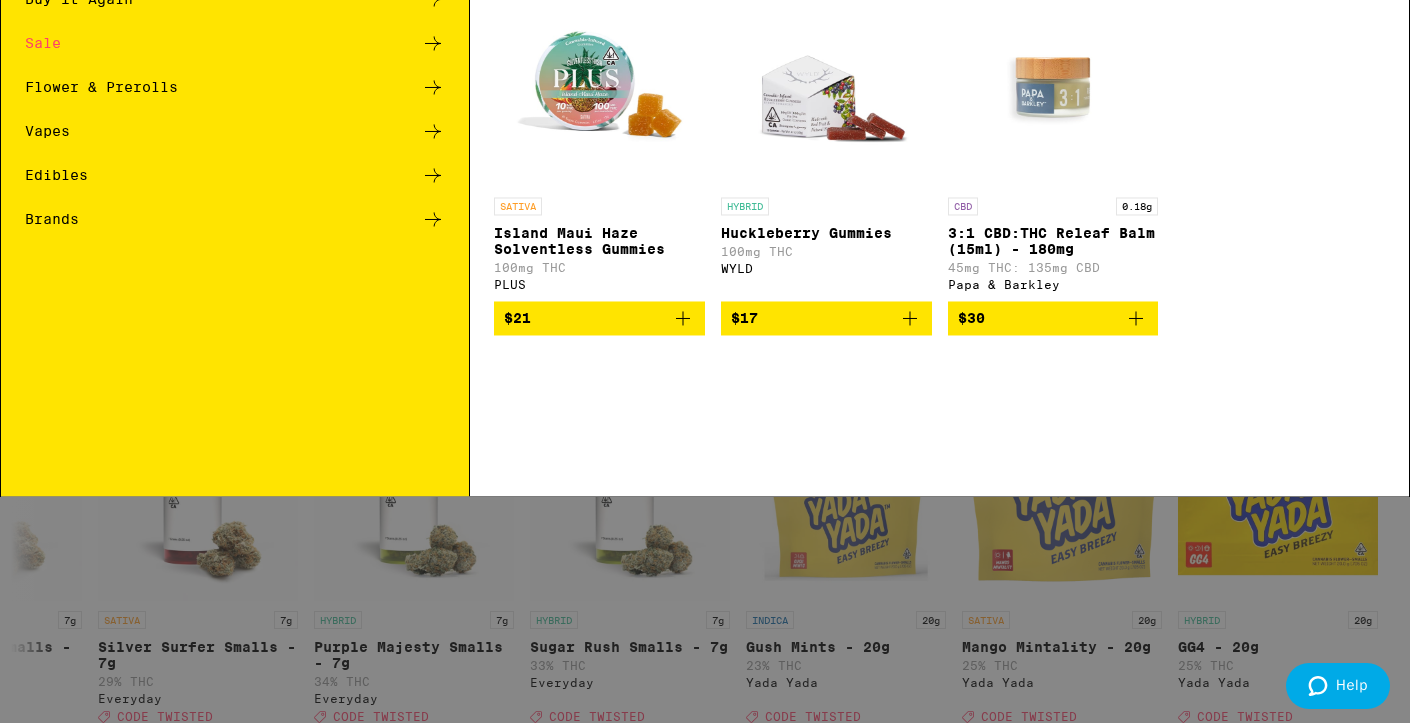 scroll, scrollTop: 0, scrollLeft: 0, axis: both 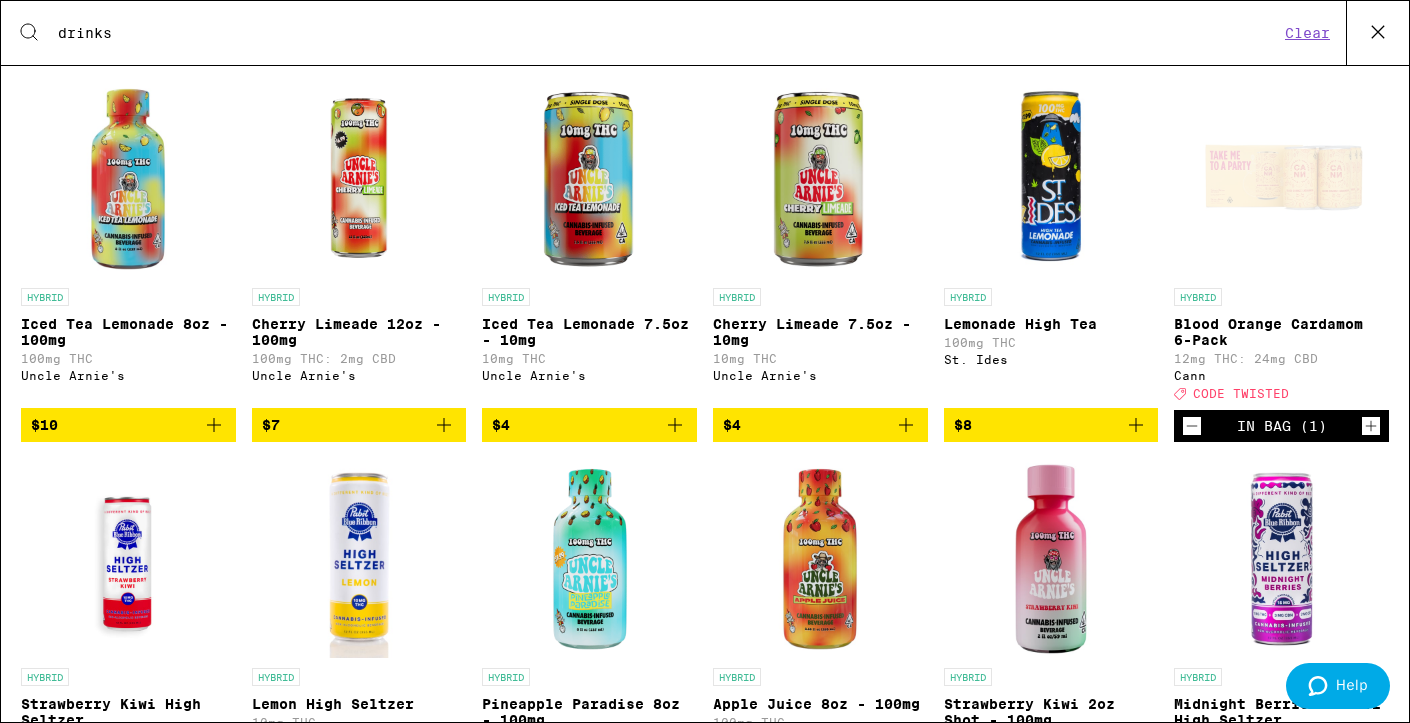 type on "drinks" 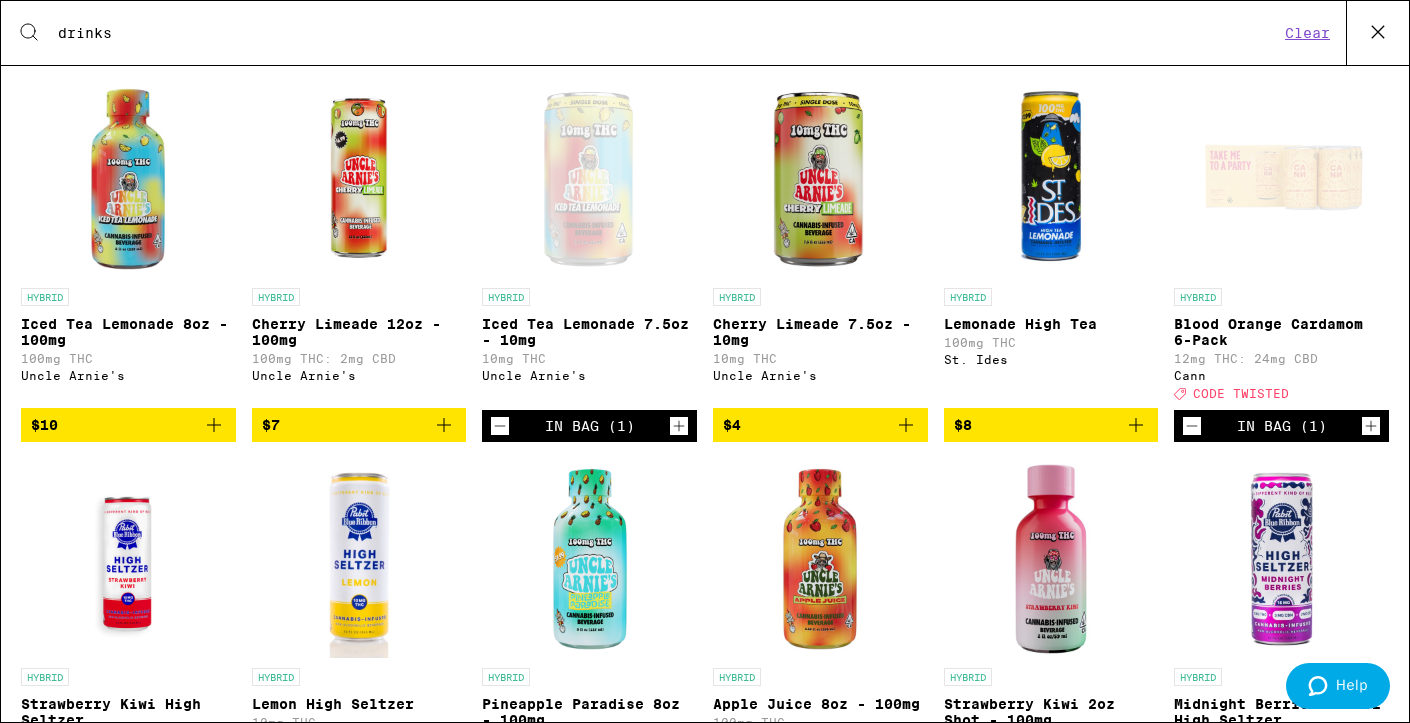 click 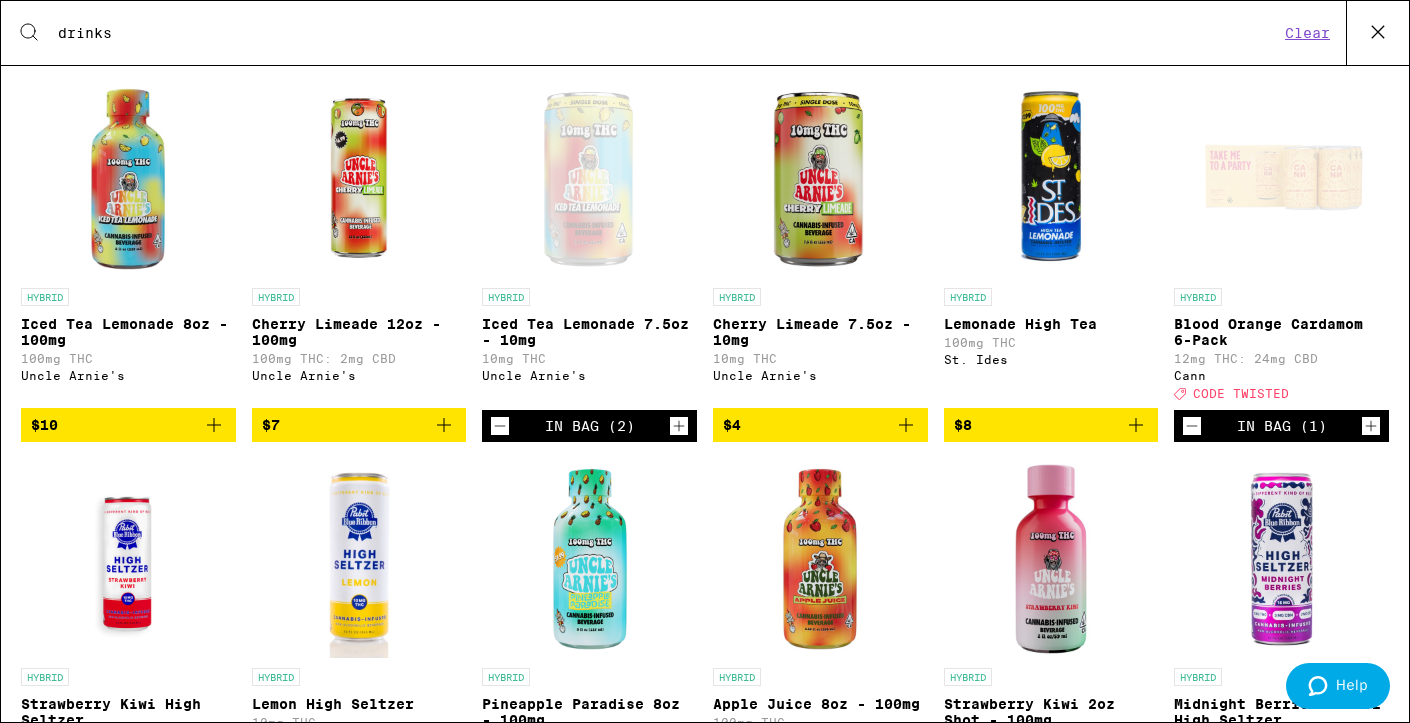 click 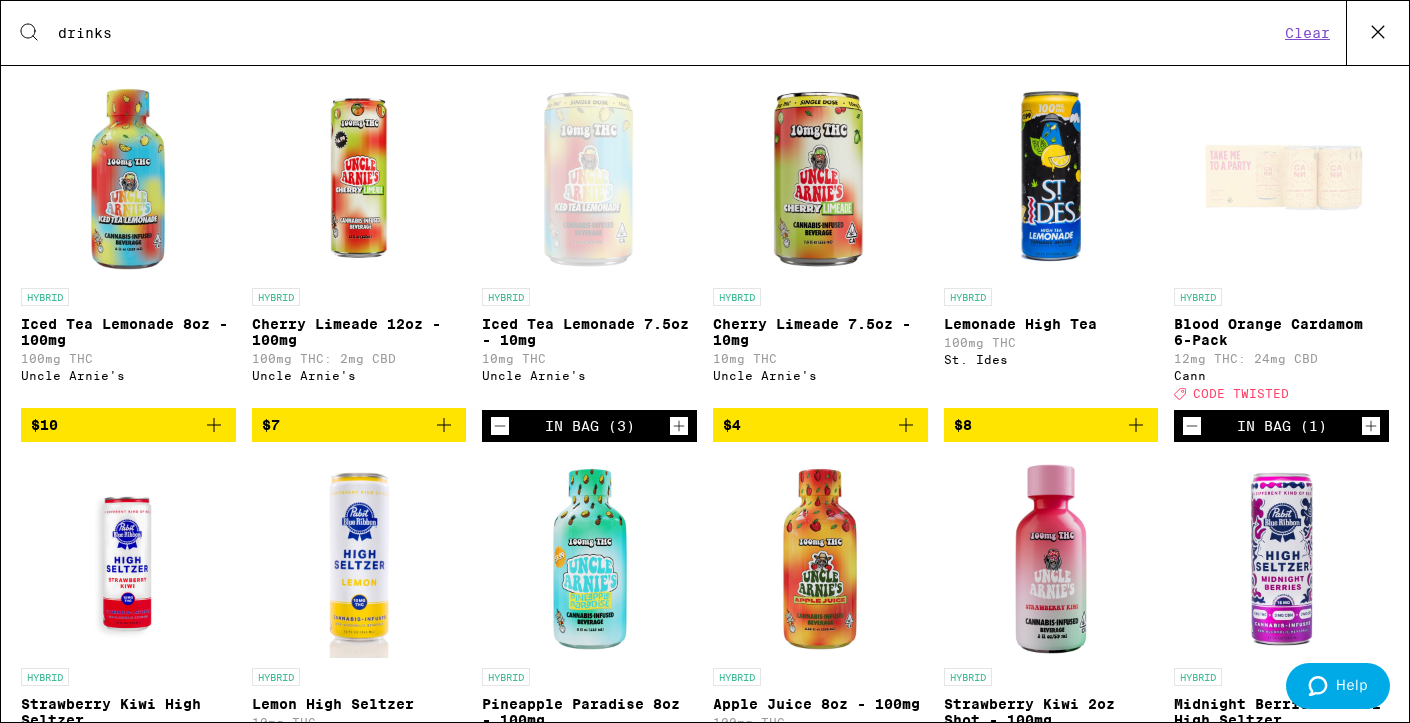 click 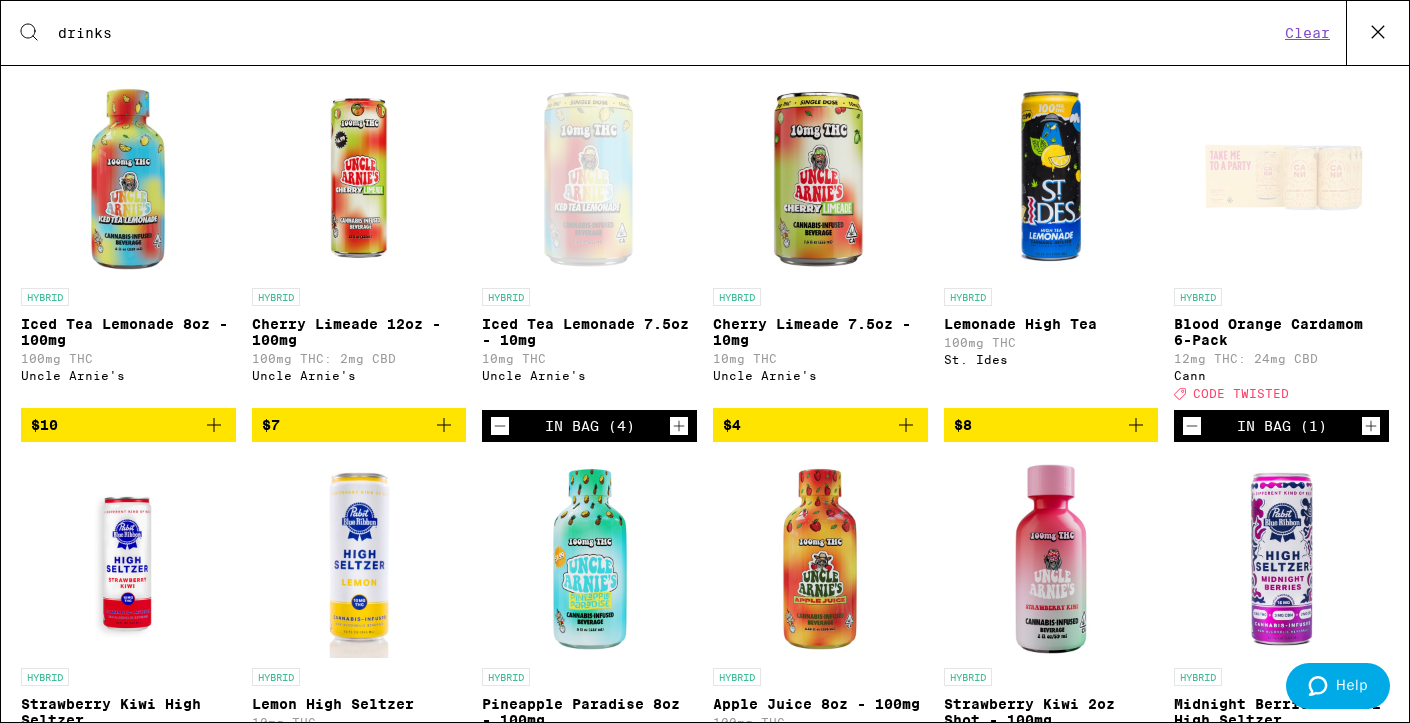 click 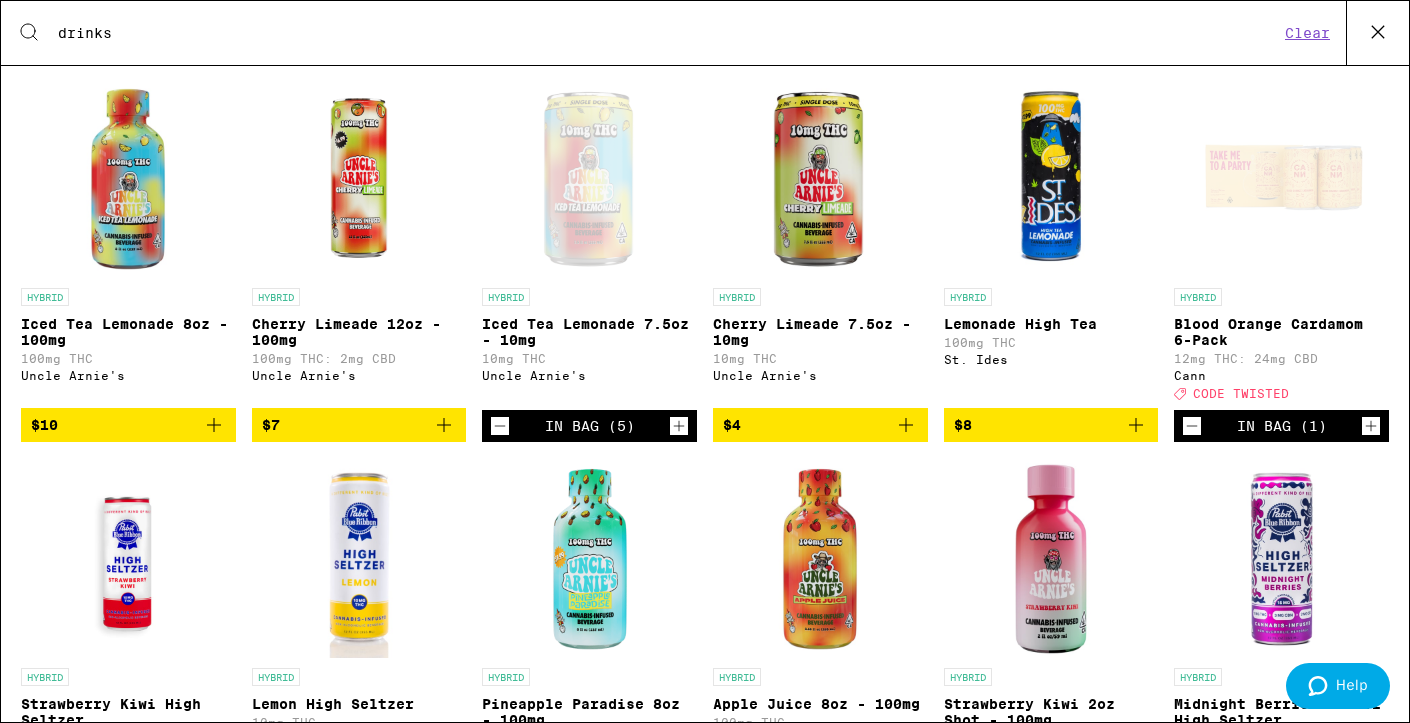 click 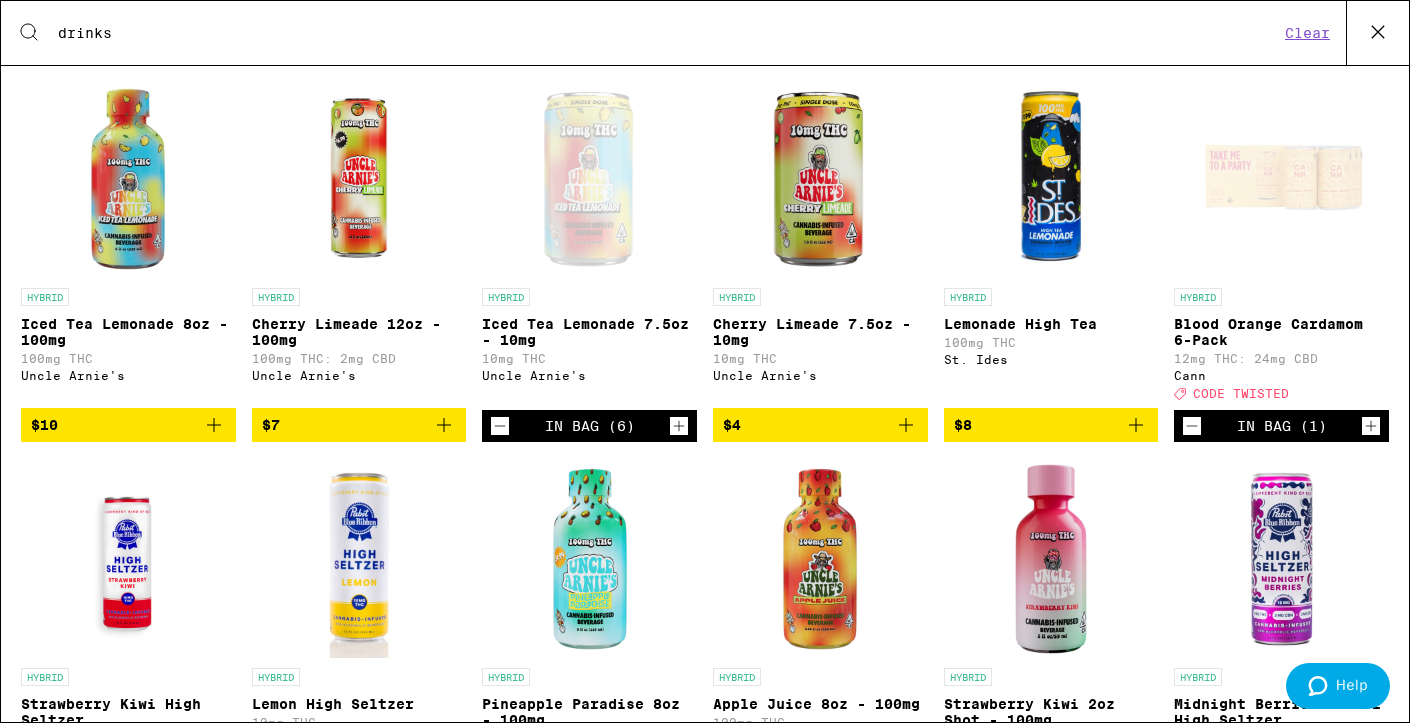 click 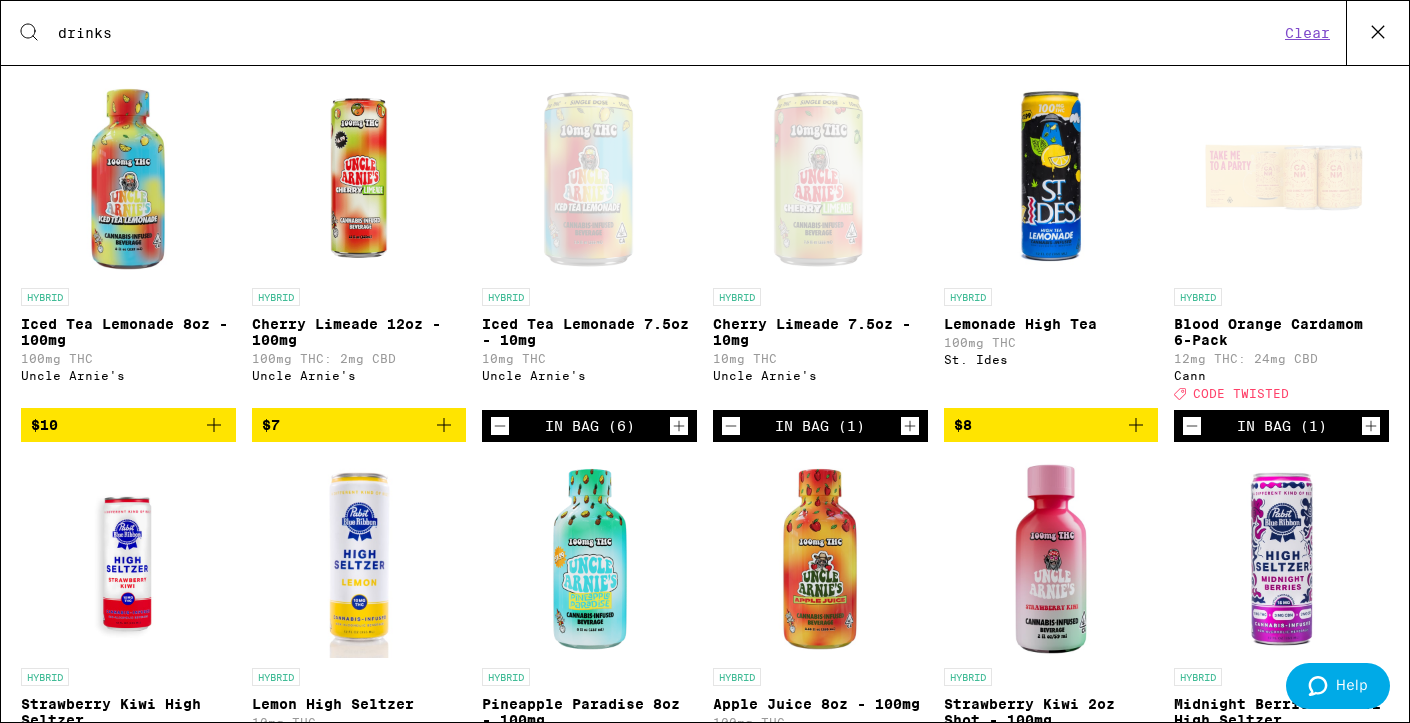 click 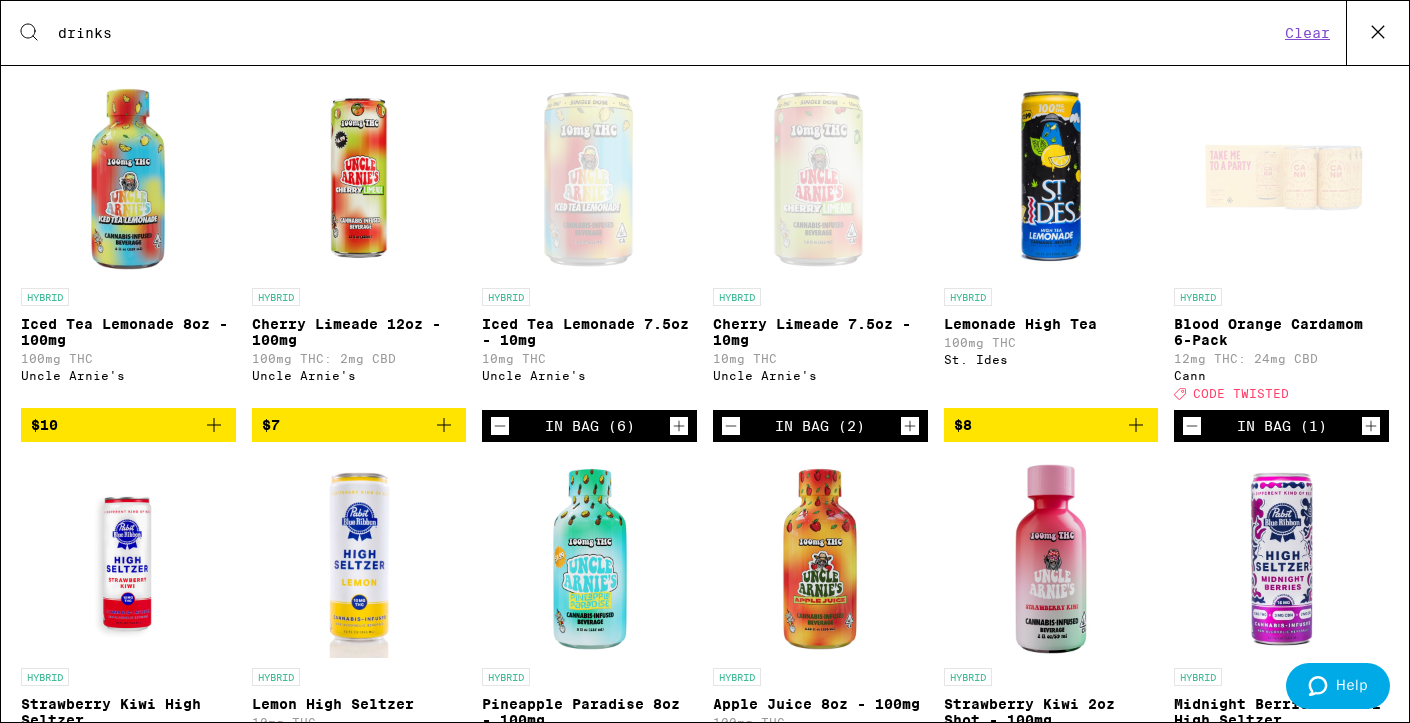 click 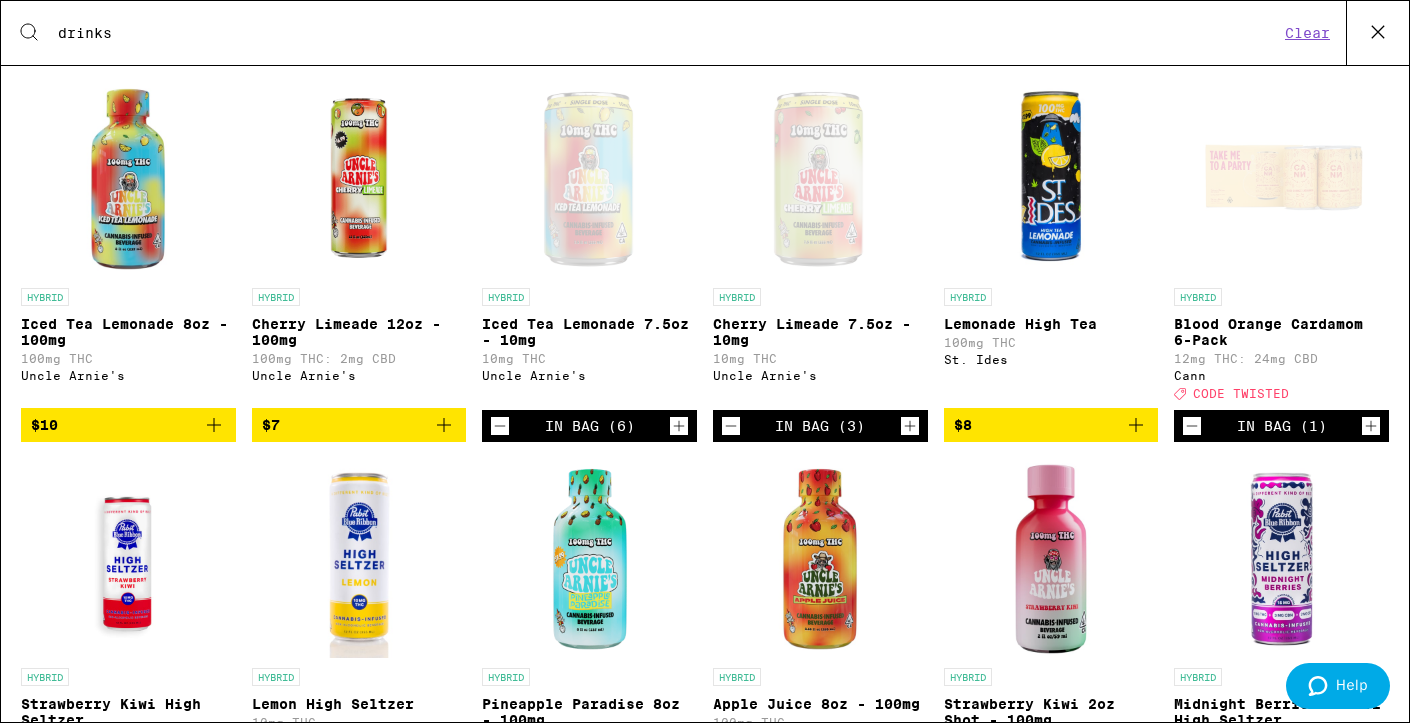 click 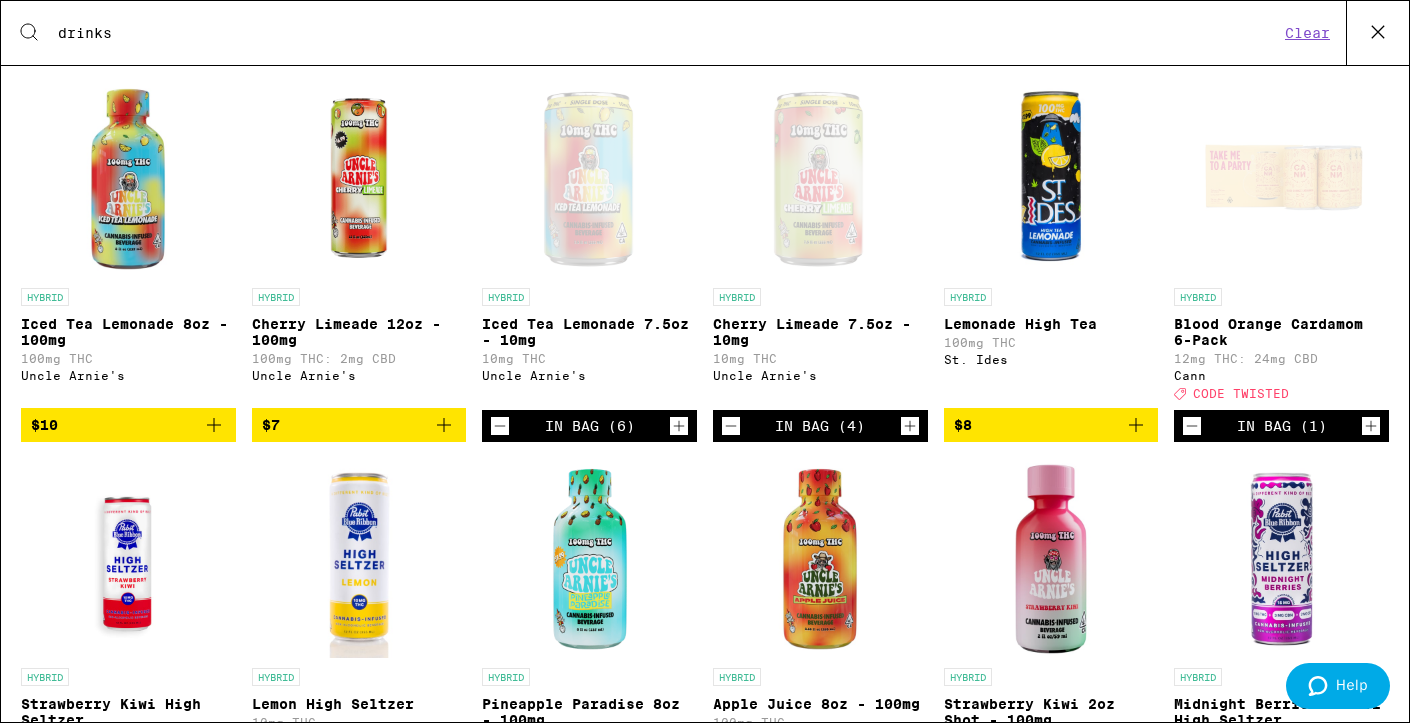 click 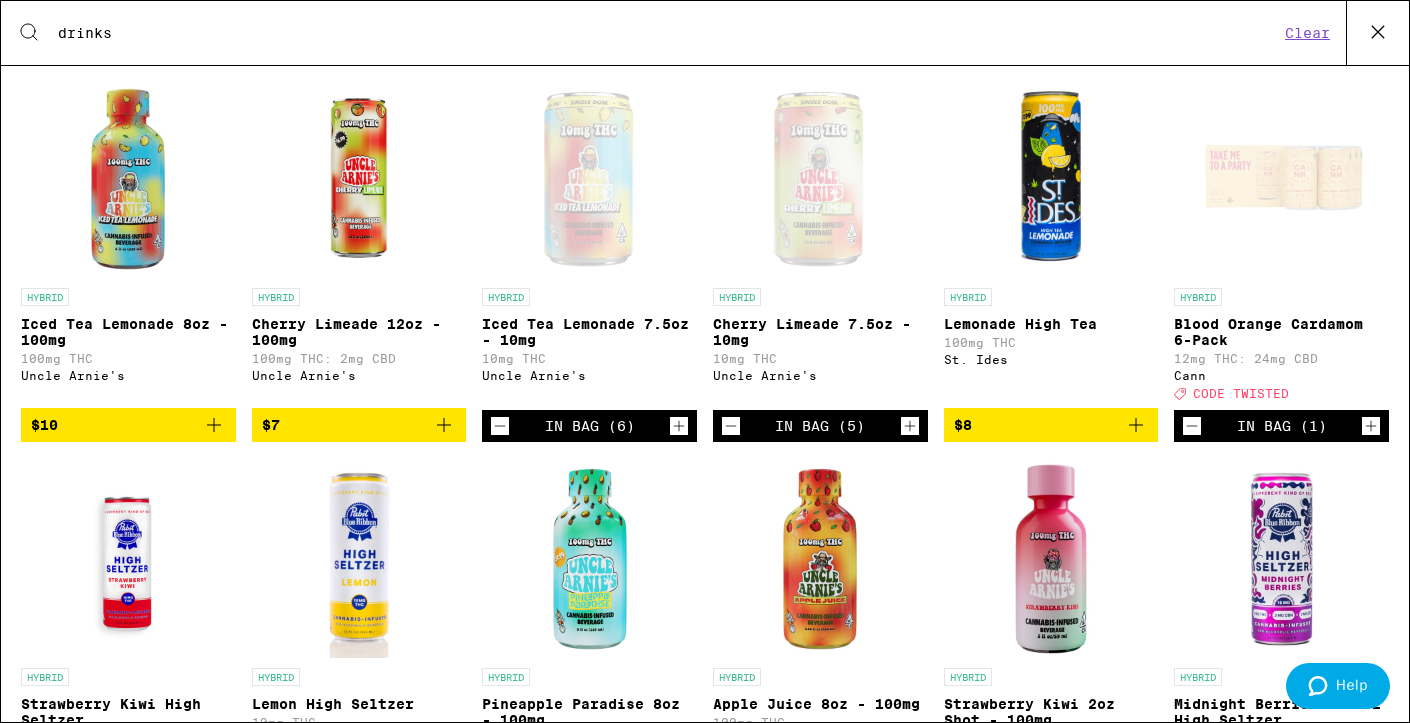 click 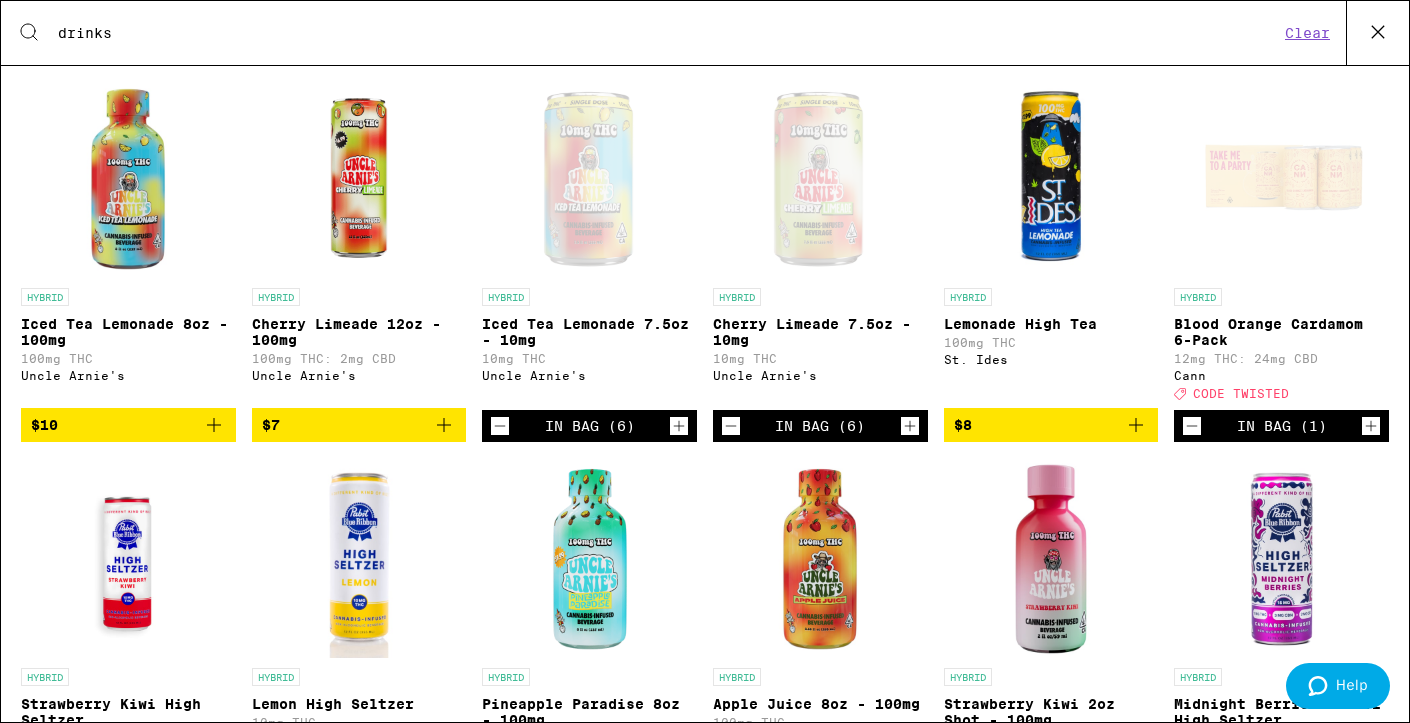 click 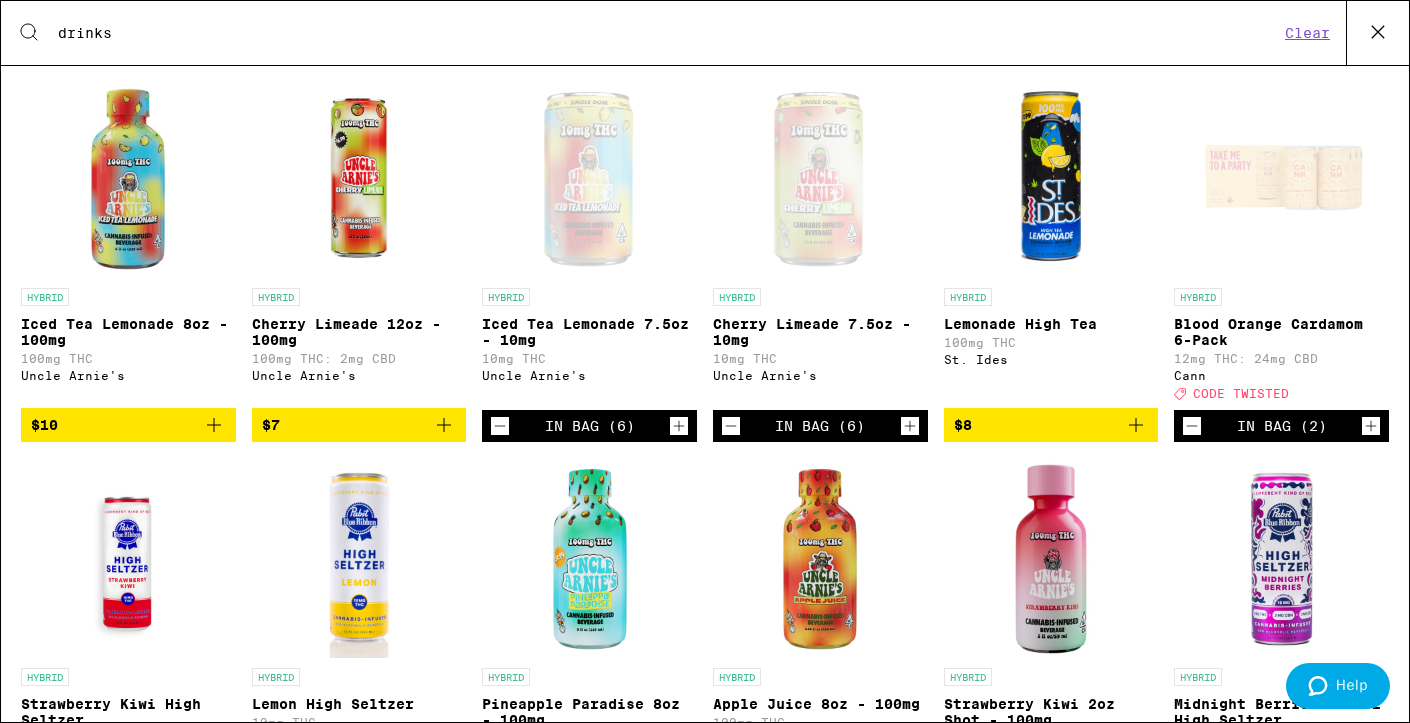 scroll, scrollTop: 0, scrollLeft: 0, axis: both 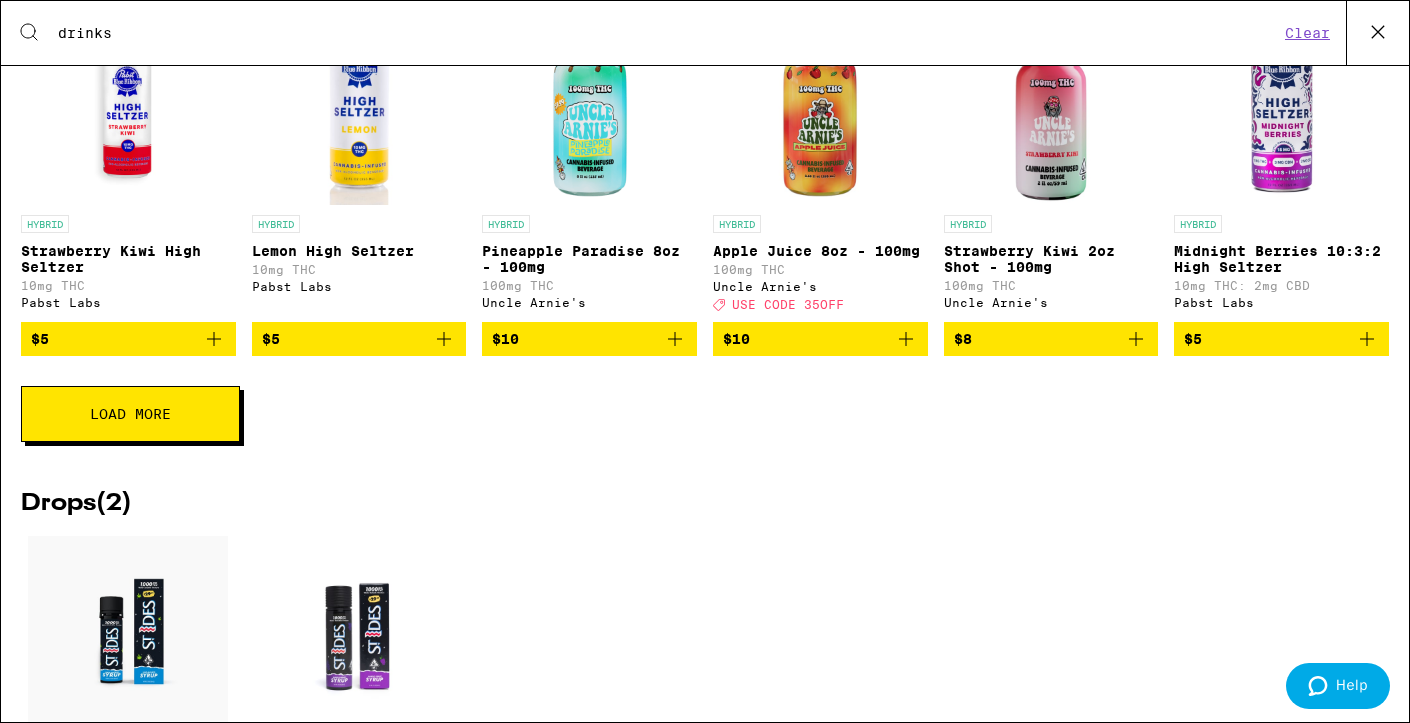 click on "Load More" at bounding box center (130, 414) 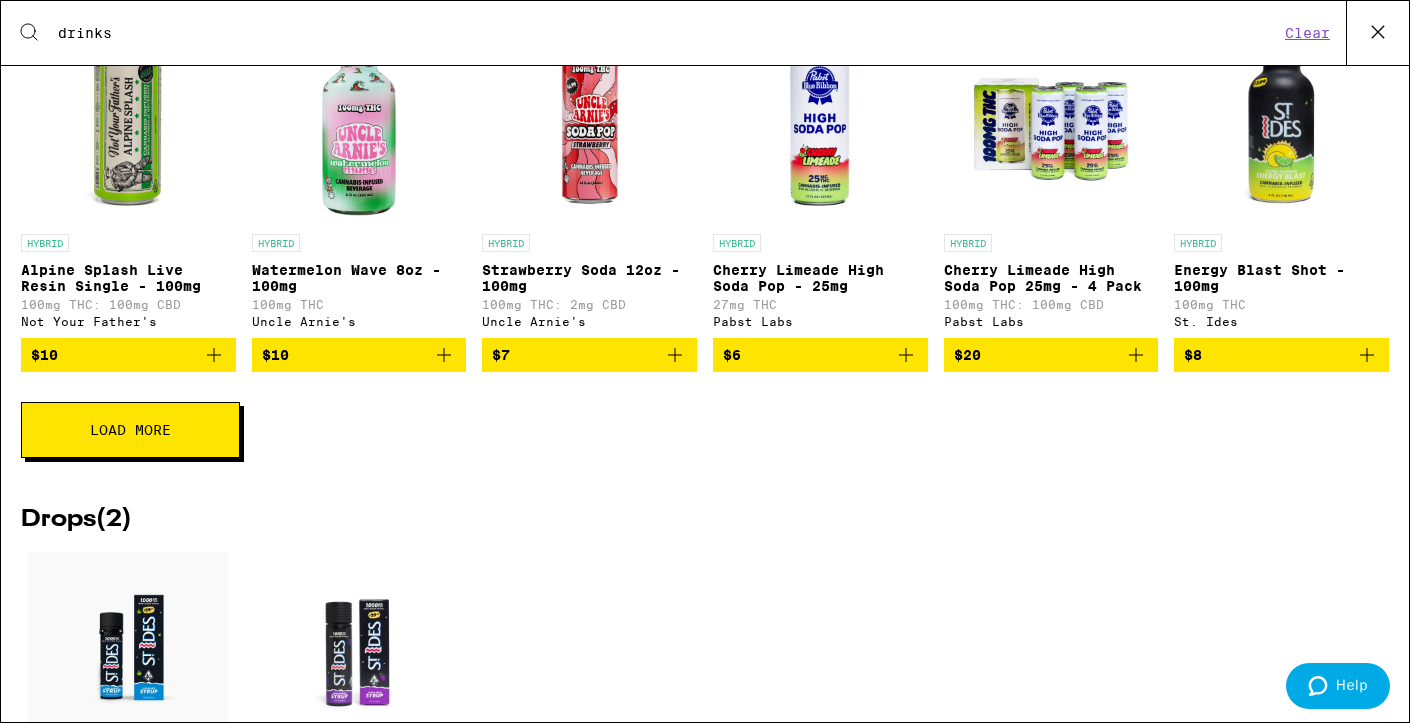 scroll, scrollTop: 1518, scrollLeft: 0, axis: vertical 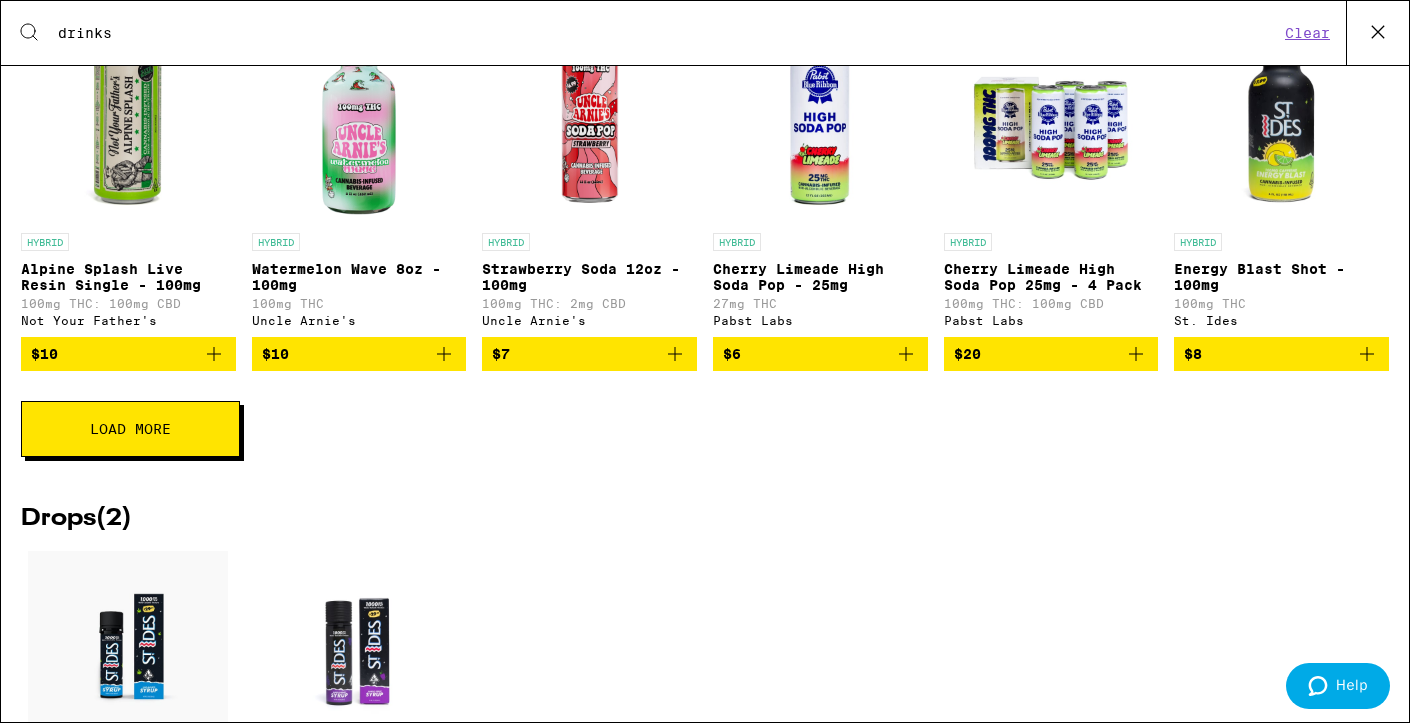 click on "Load More" at bounding box center (130, 429) 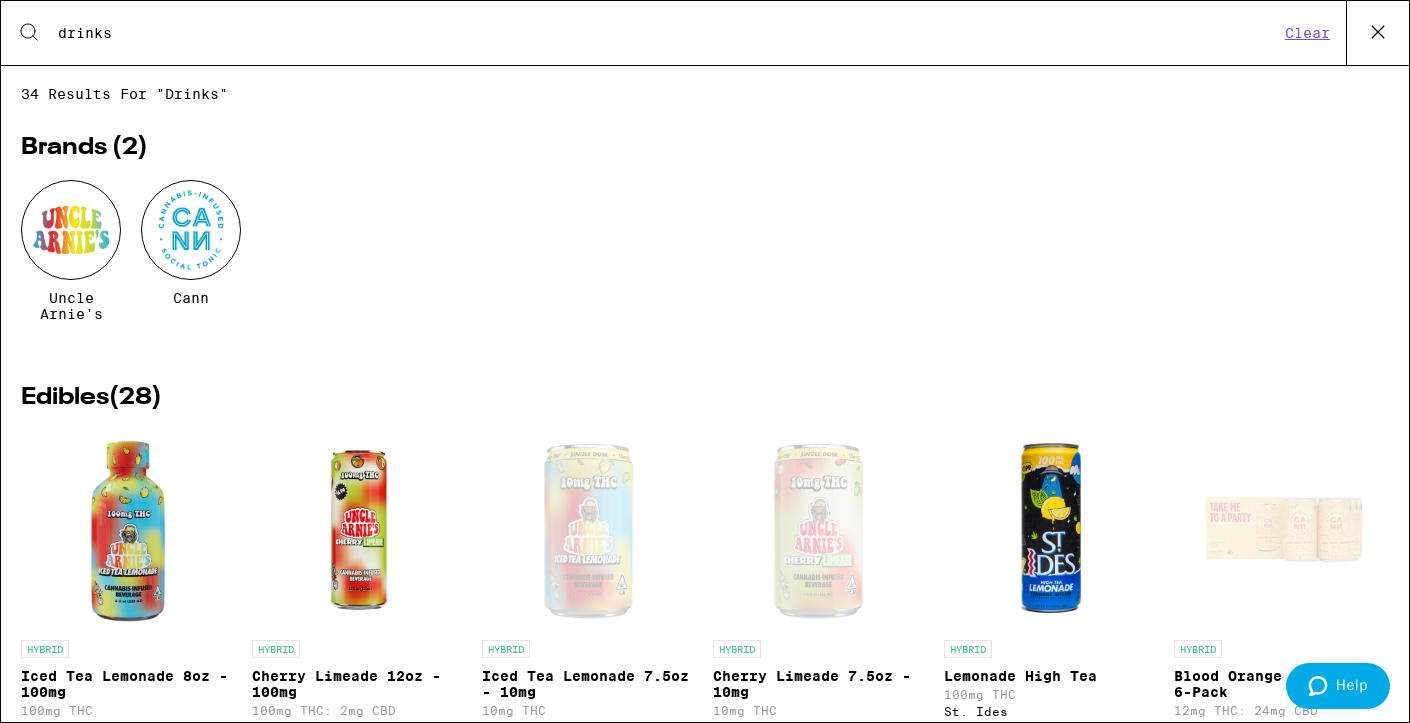 scroll, scrollTop: 0, scrollLeft: 0, axis: both 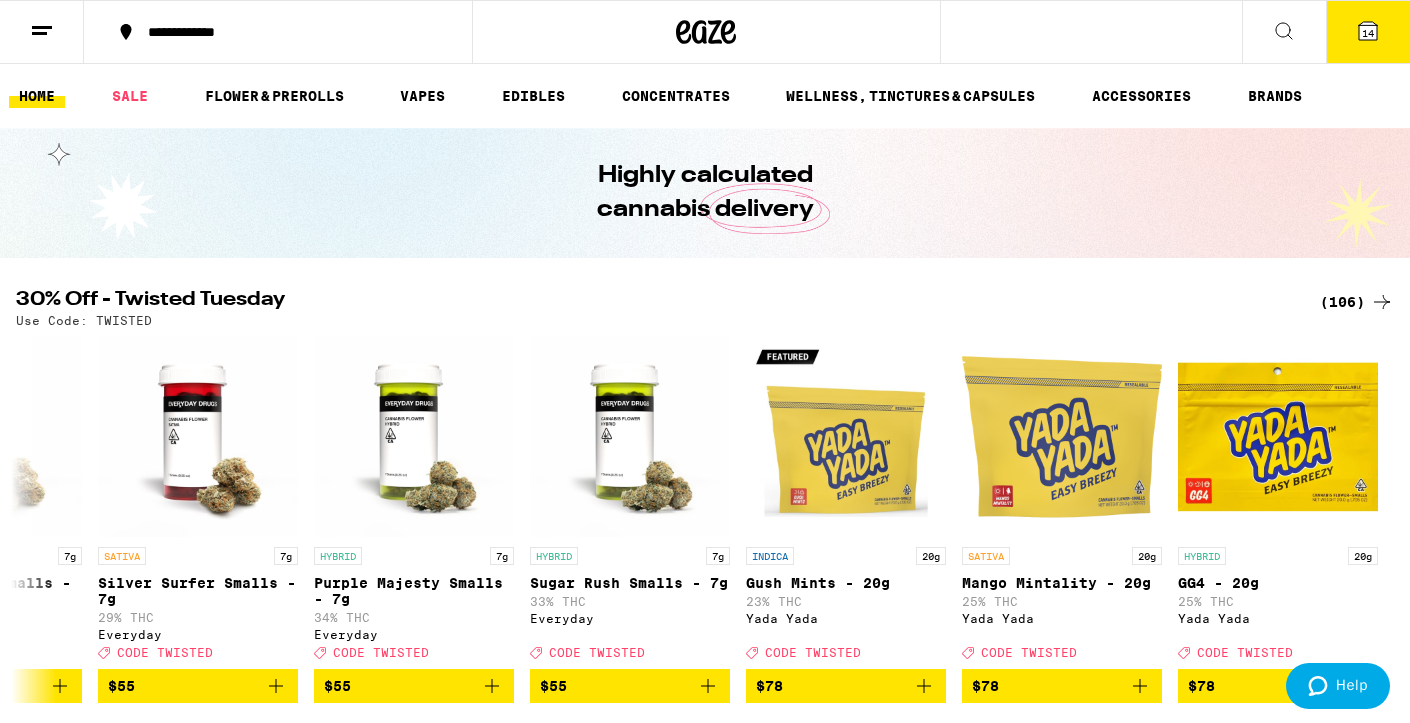 click on "14" at bounding box center (1368, 33) 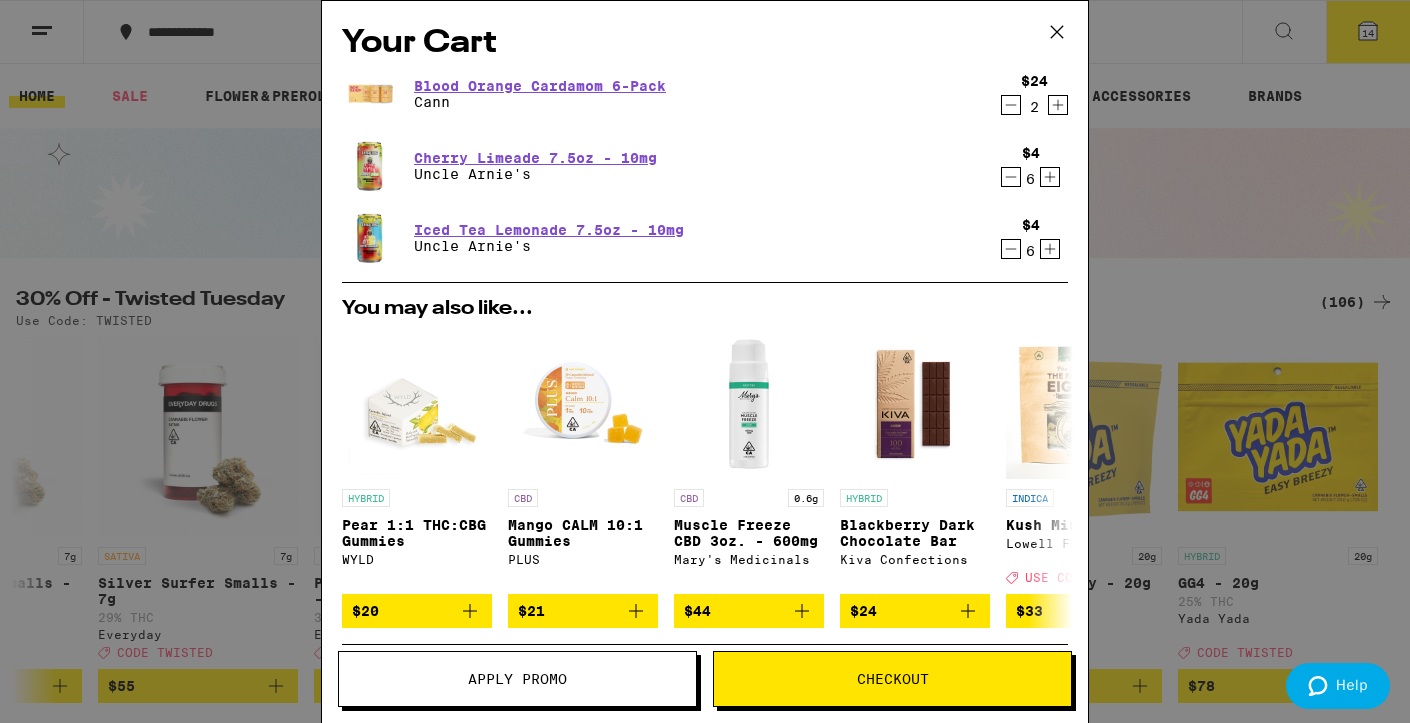 click on "Apply Promo" at bounding box center [517, 679] 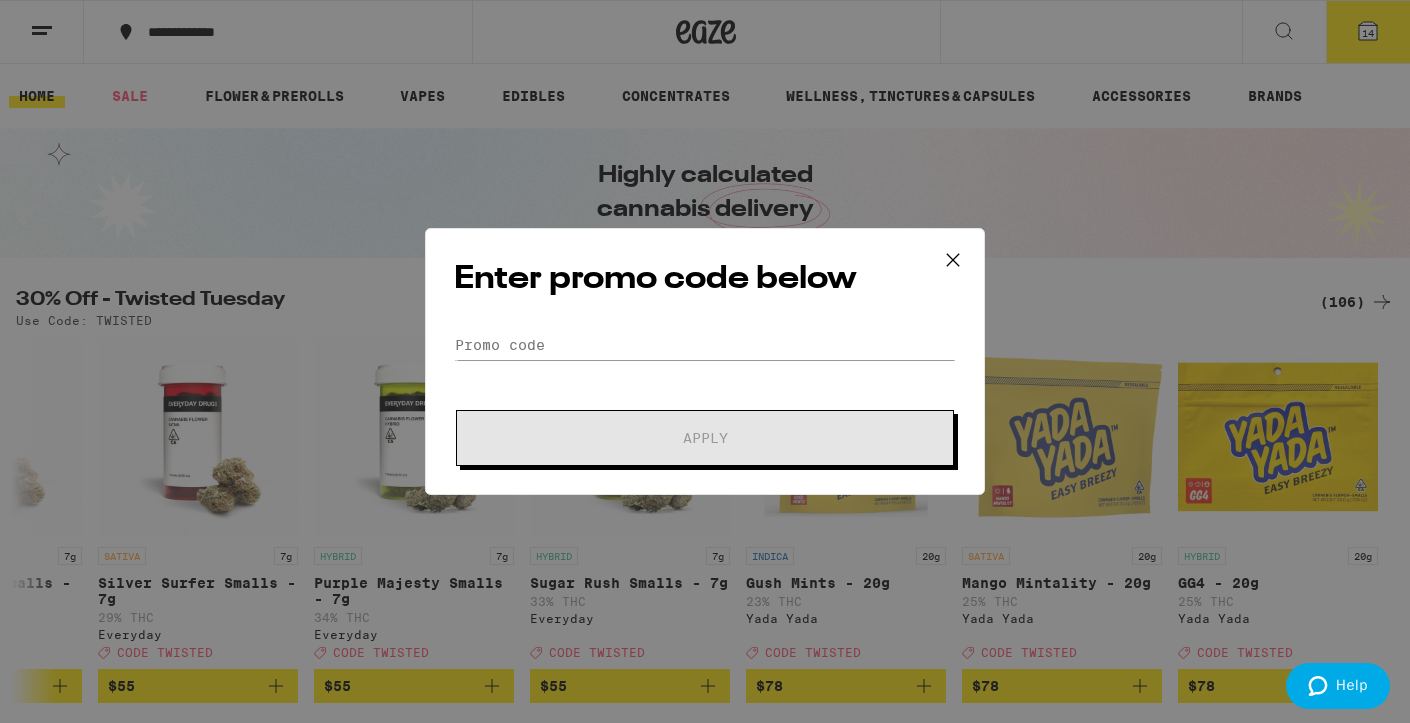 scroll, scrollTop: 0, scrollLeft: 0, axis: both 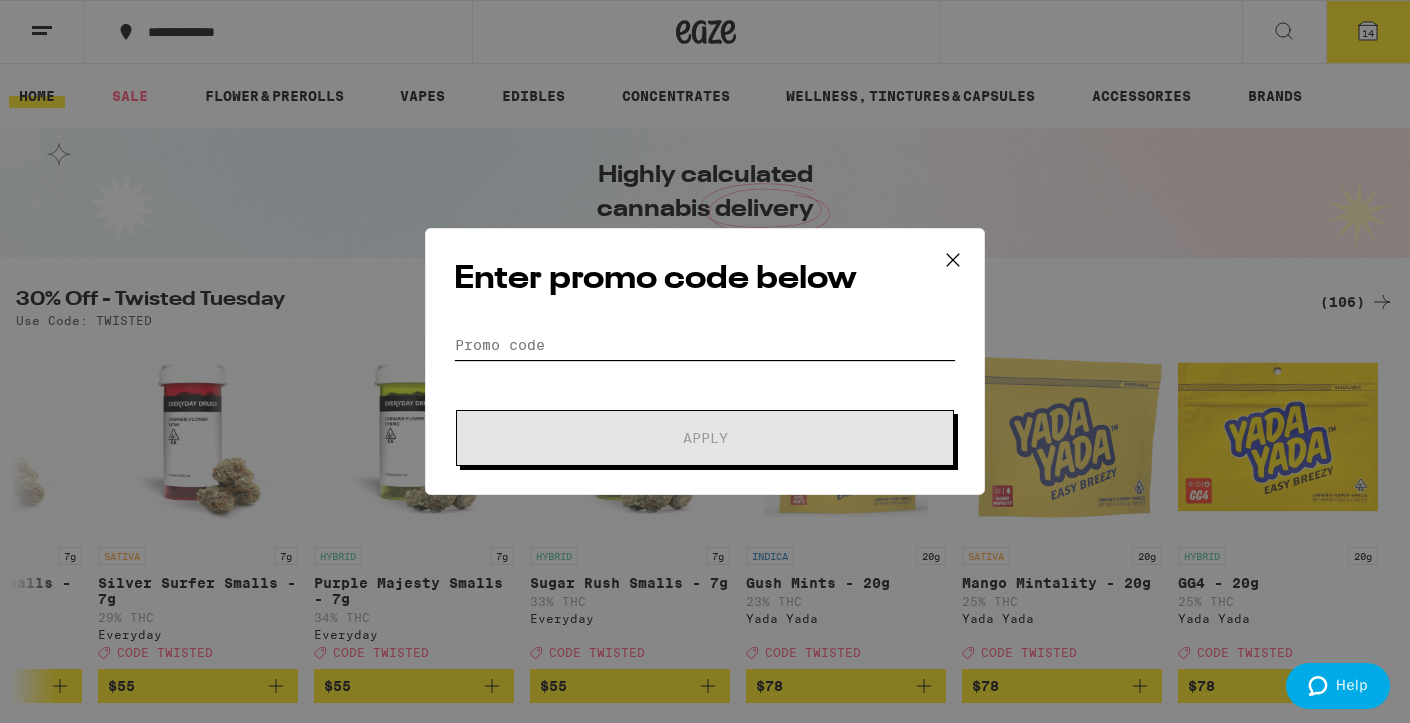 click on "Promo Code" at bounding box center (705, 345) 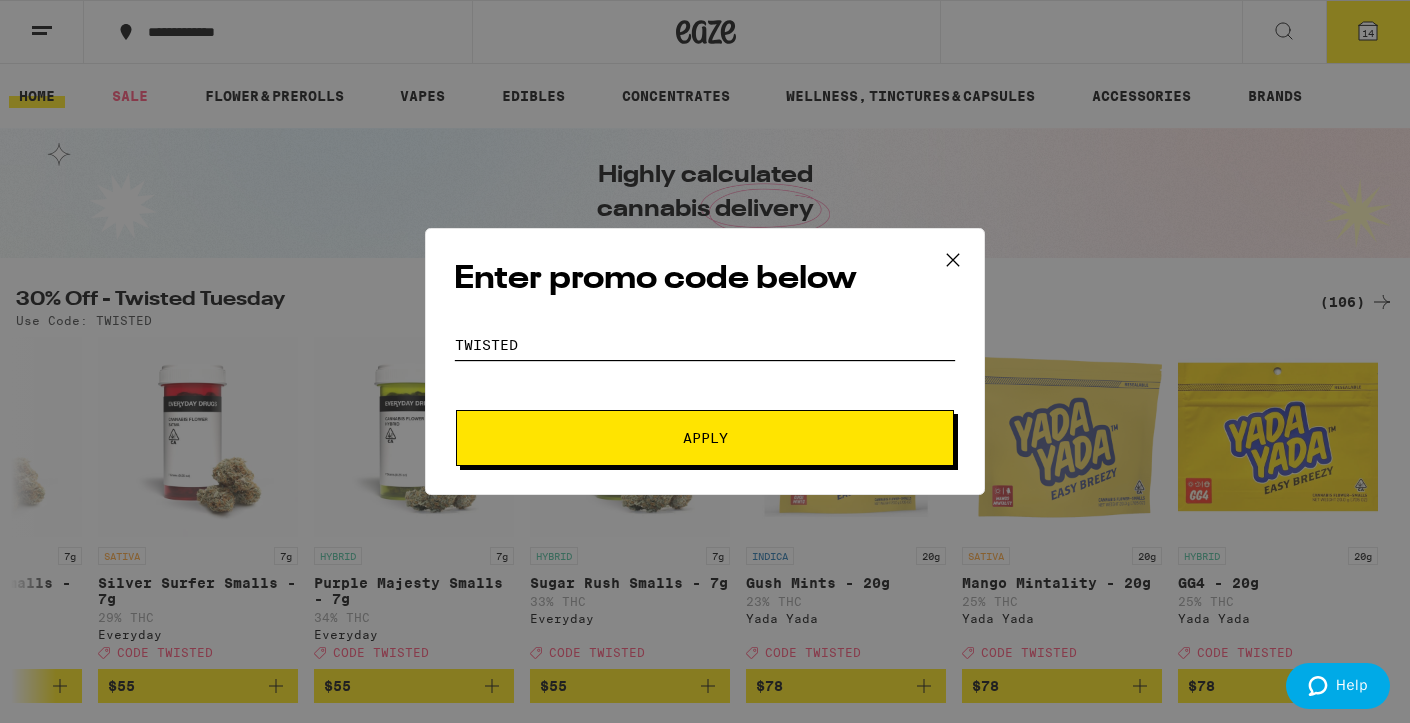 type on "TWISTED" 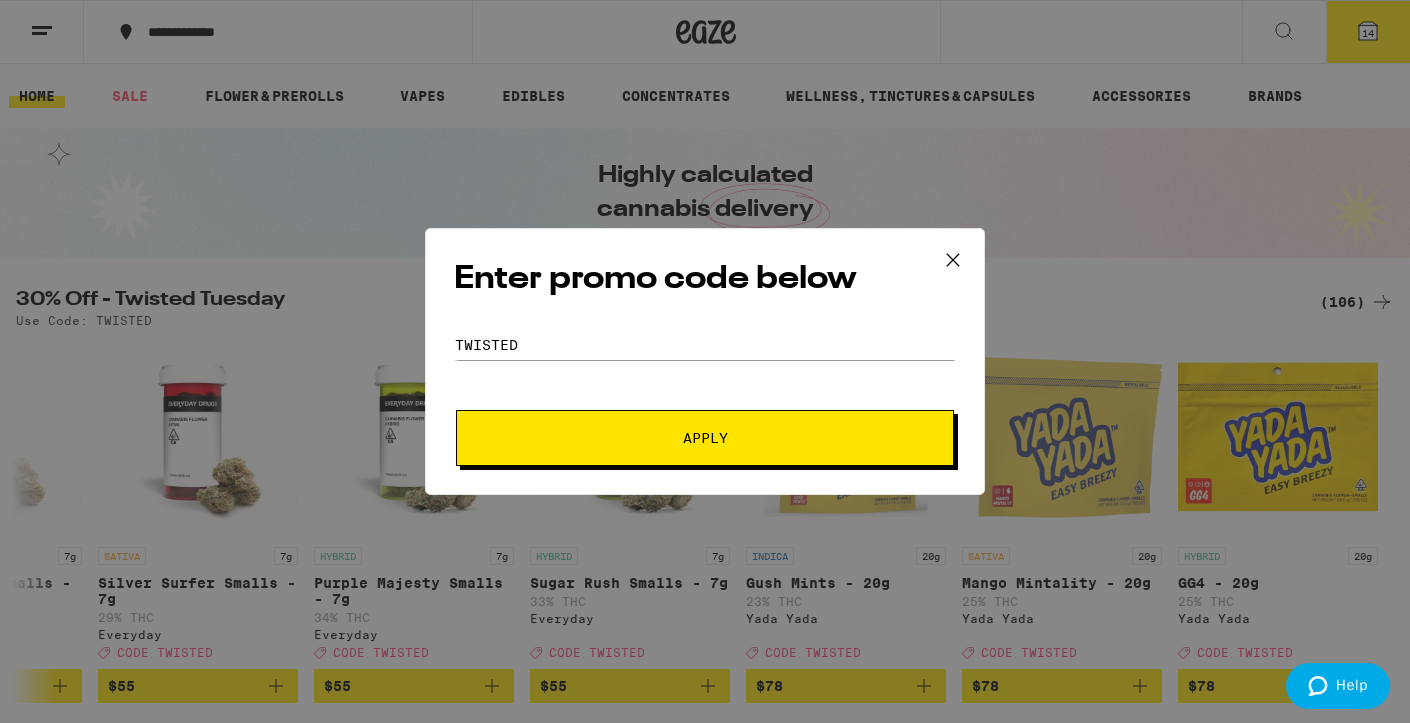 click on "Apply" at bounding box center (705, 438) 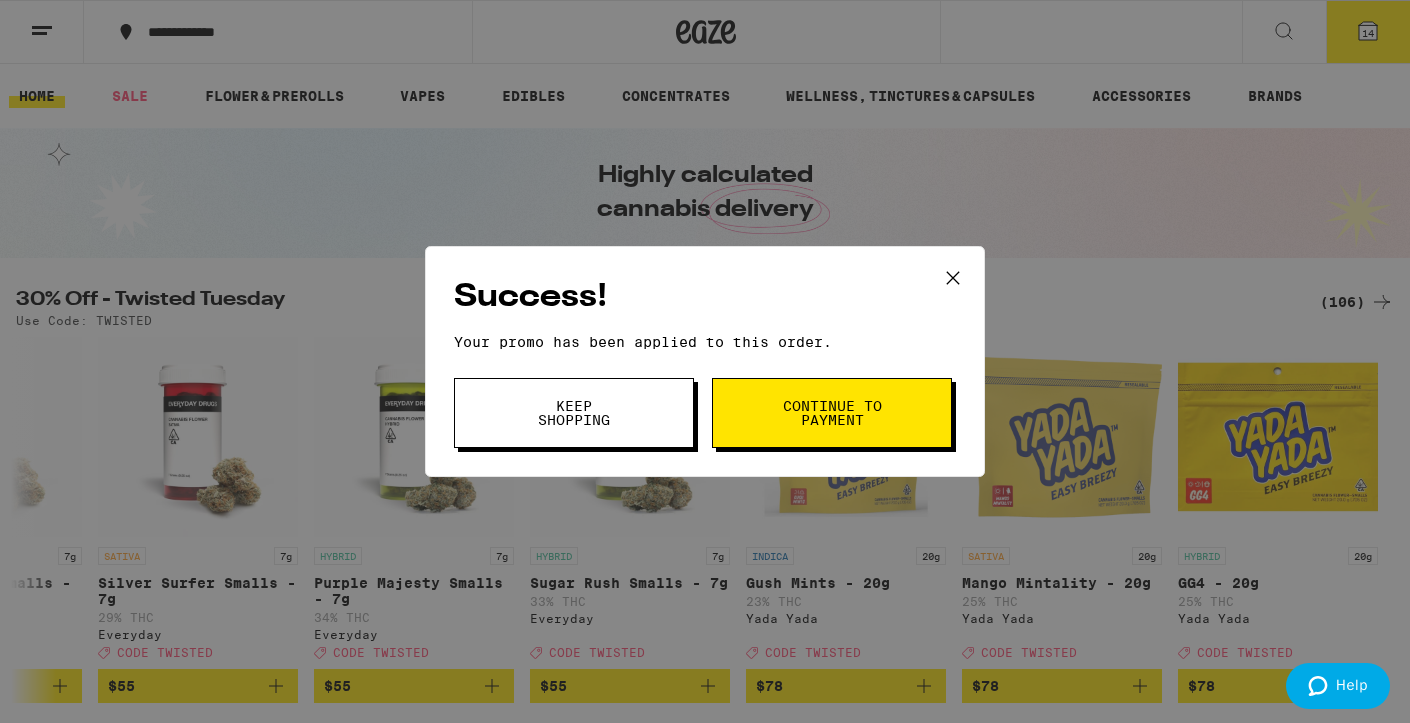 click on "Continue to payment" at bounding box center (832, 413) 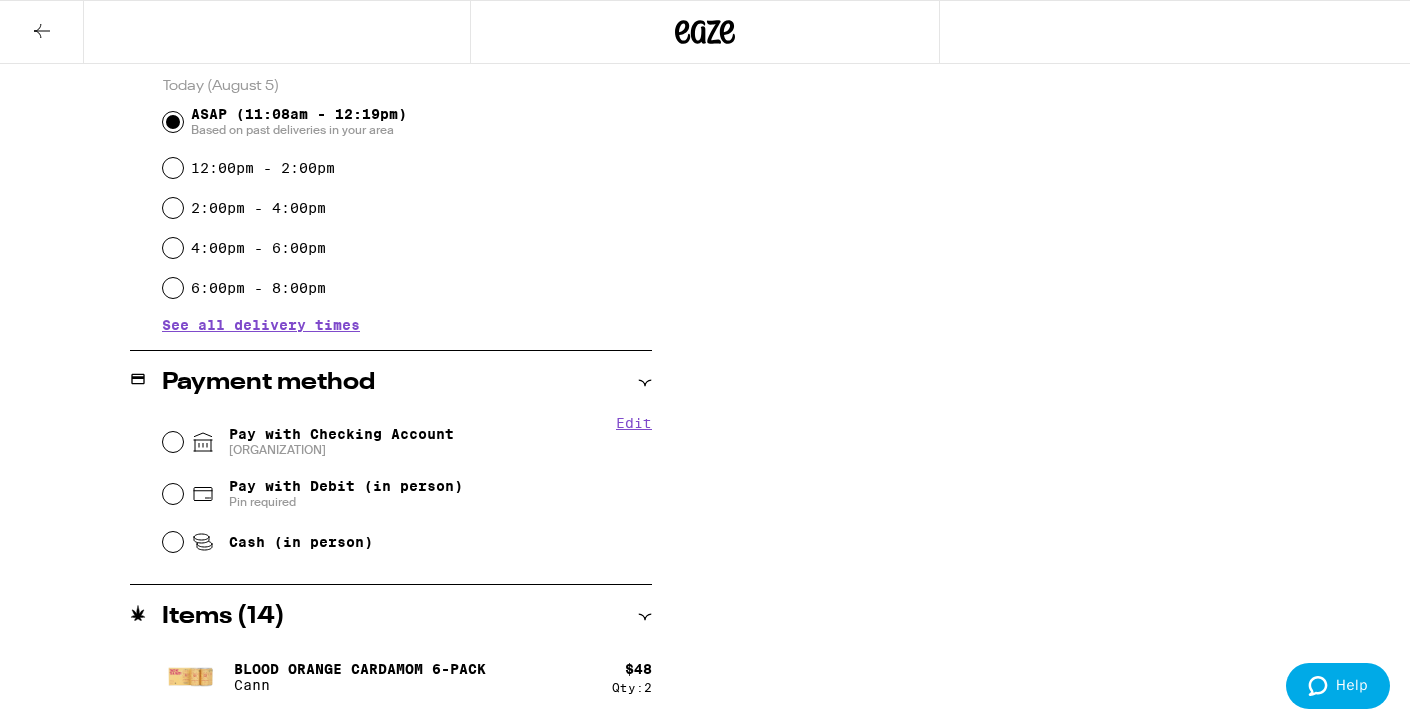 scroll, scrollTop: 555, scrollLeft: 0, axis: vertical 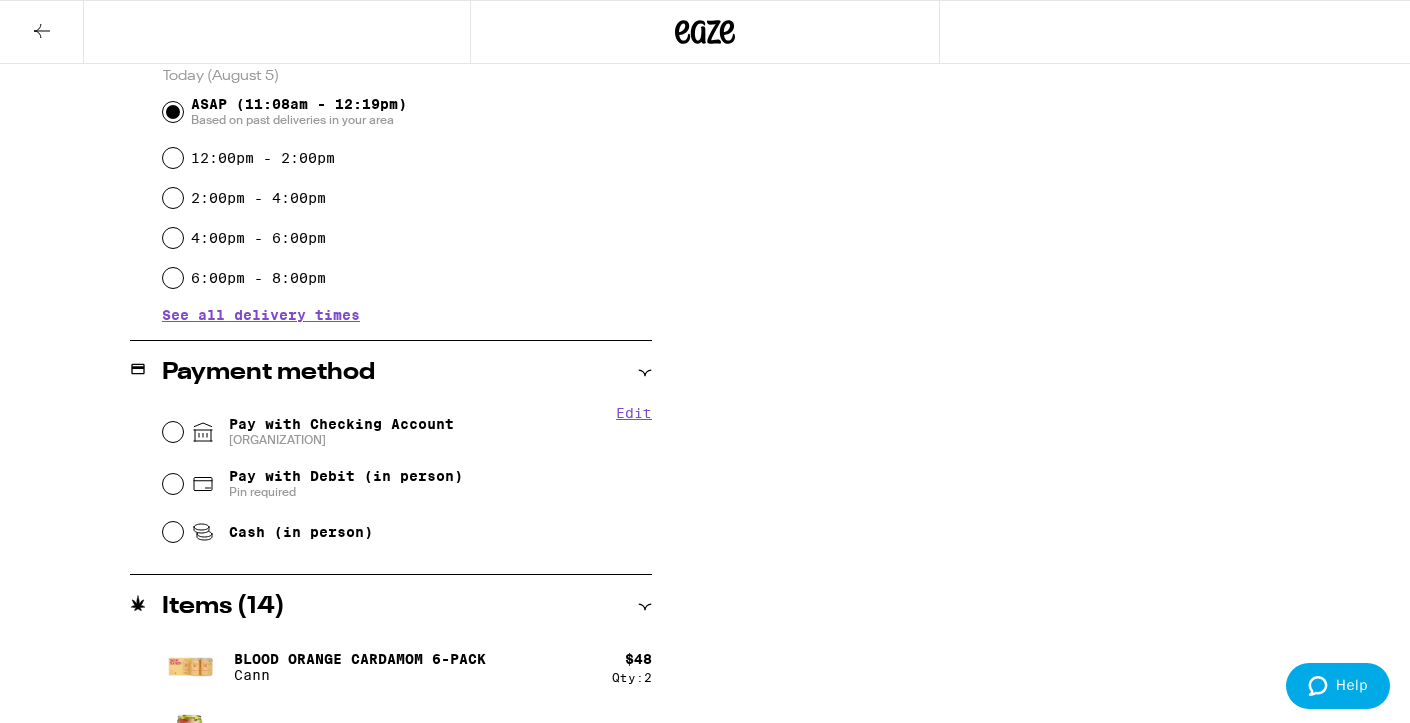 click on "2:00pm - 4:00pm" at bounding box center (173, 198) 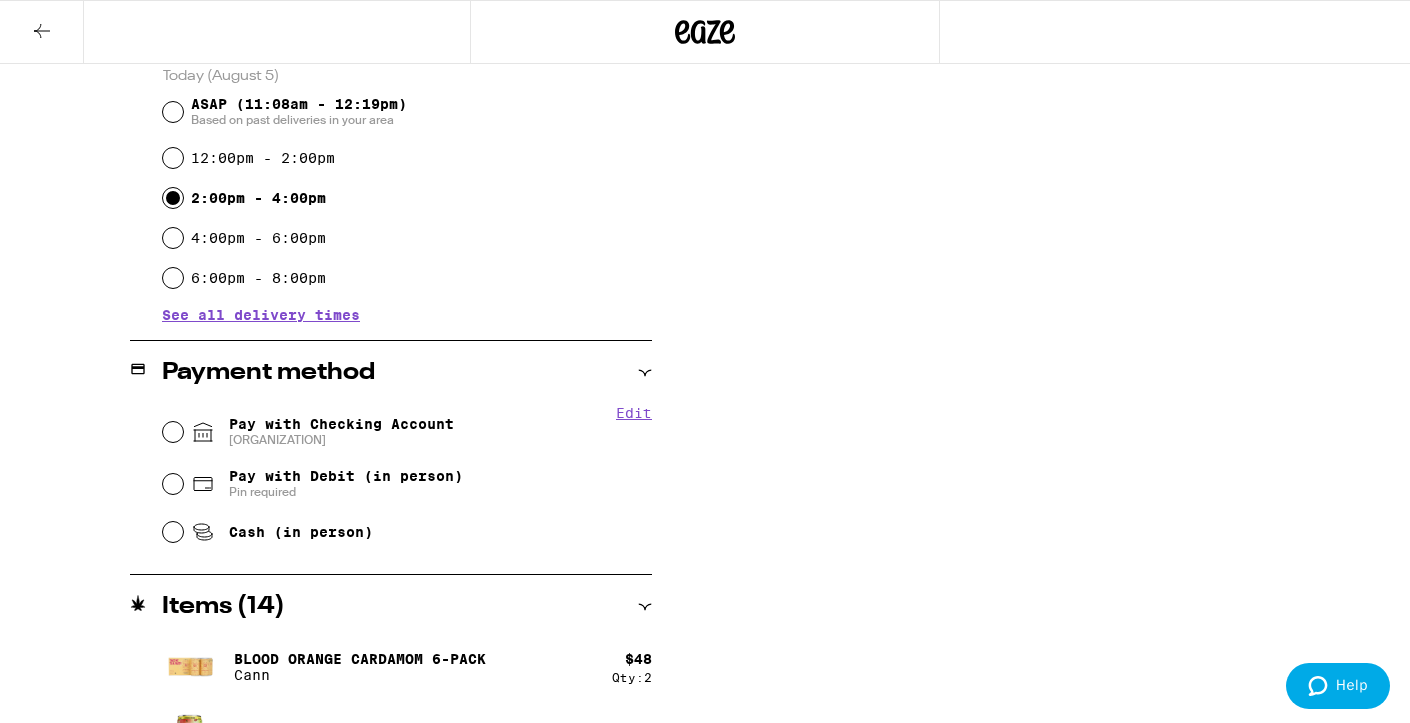 radio on "true" 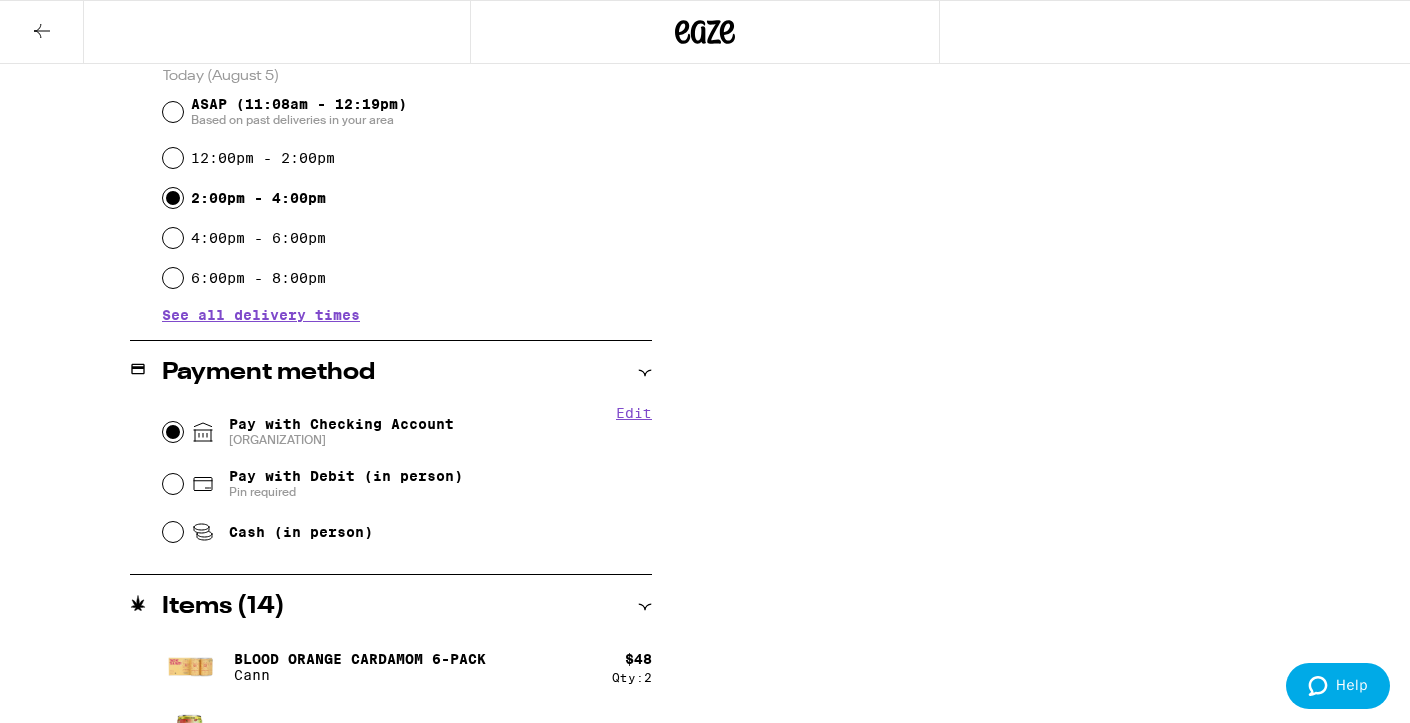 radio on "true" 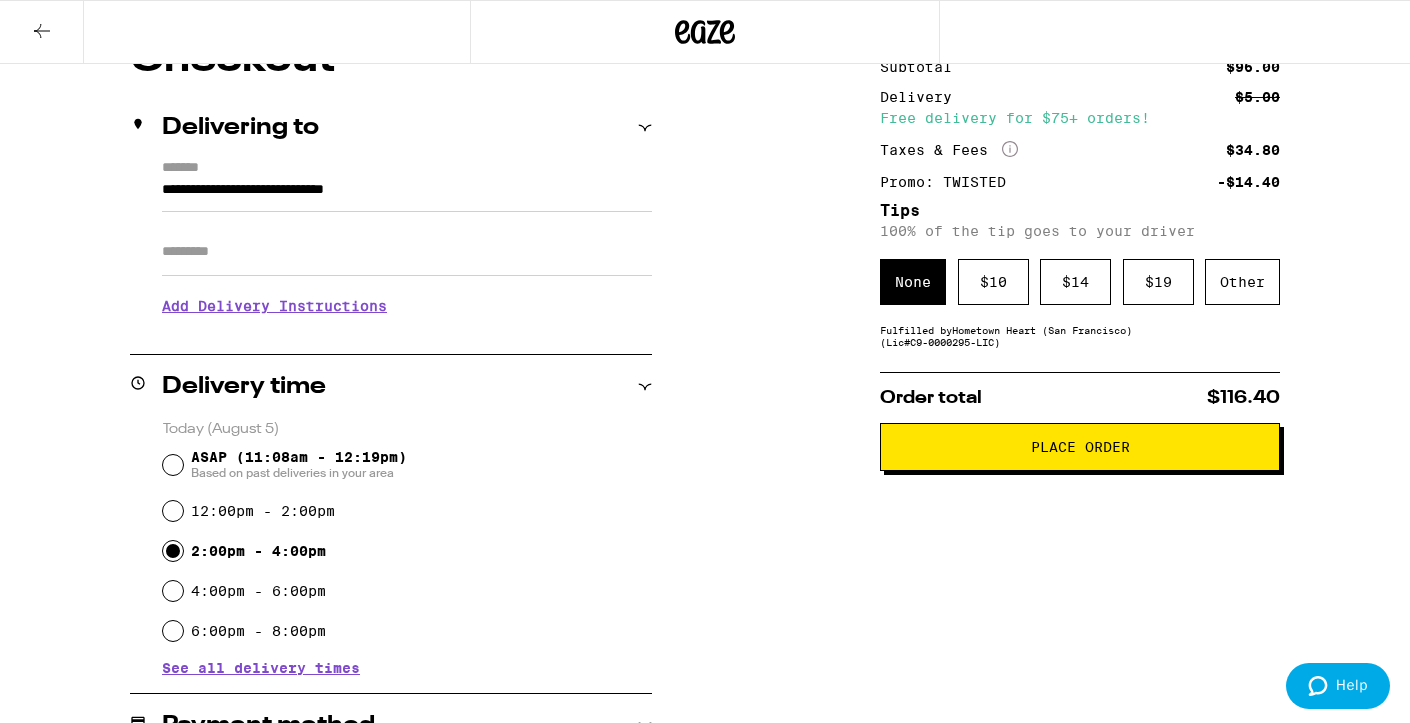 scroll, scrollTop: 193, scrollLeft: 0, axis: vertical 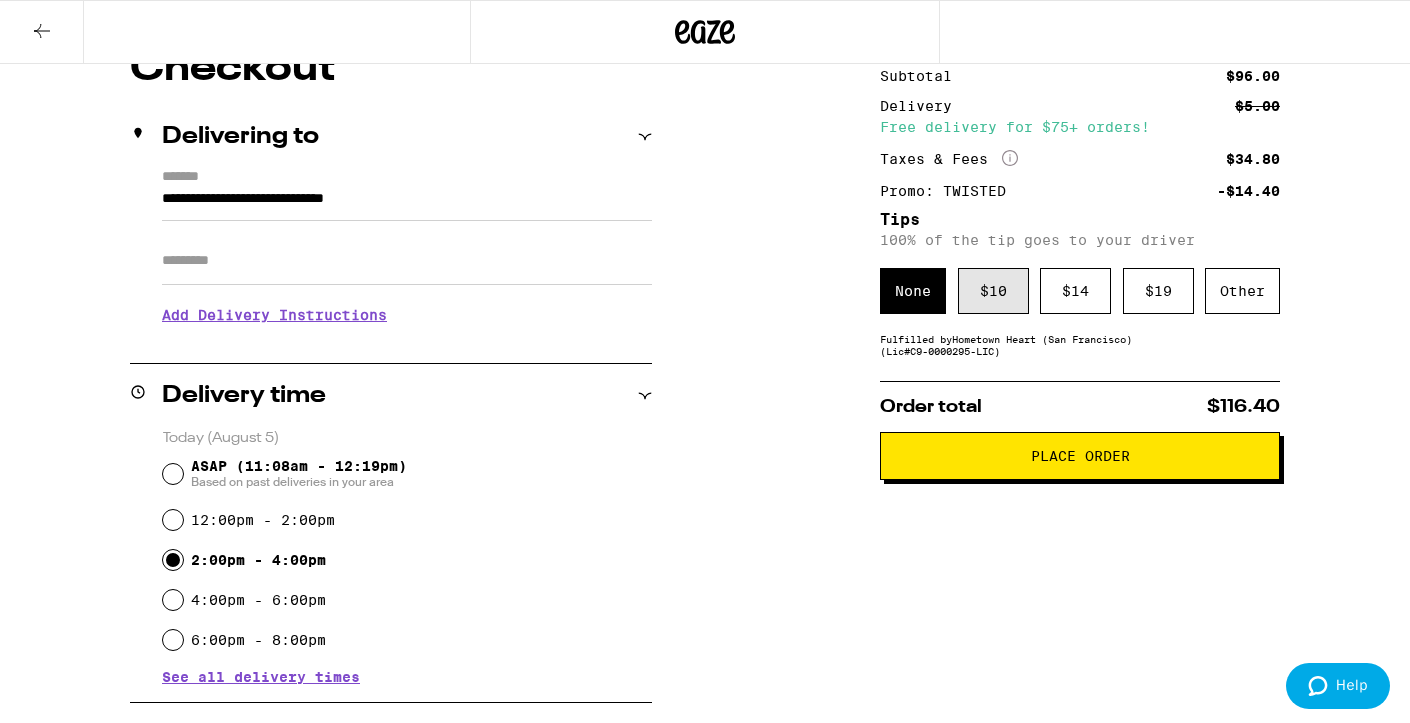 click on "$ 10" at bounding box center (993, 291) 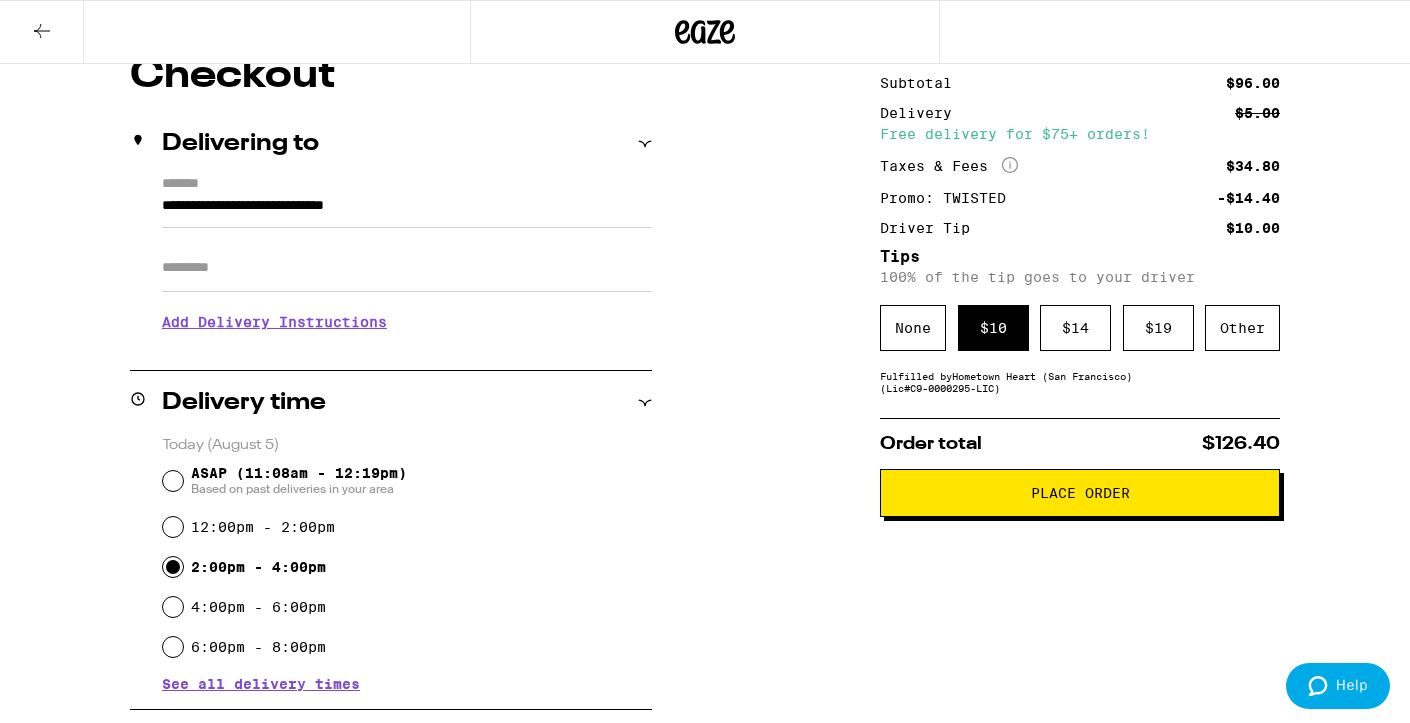 scroll, scrollTop: 184, scrollLeft: 0, axis: vertical 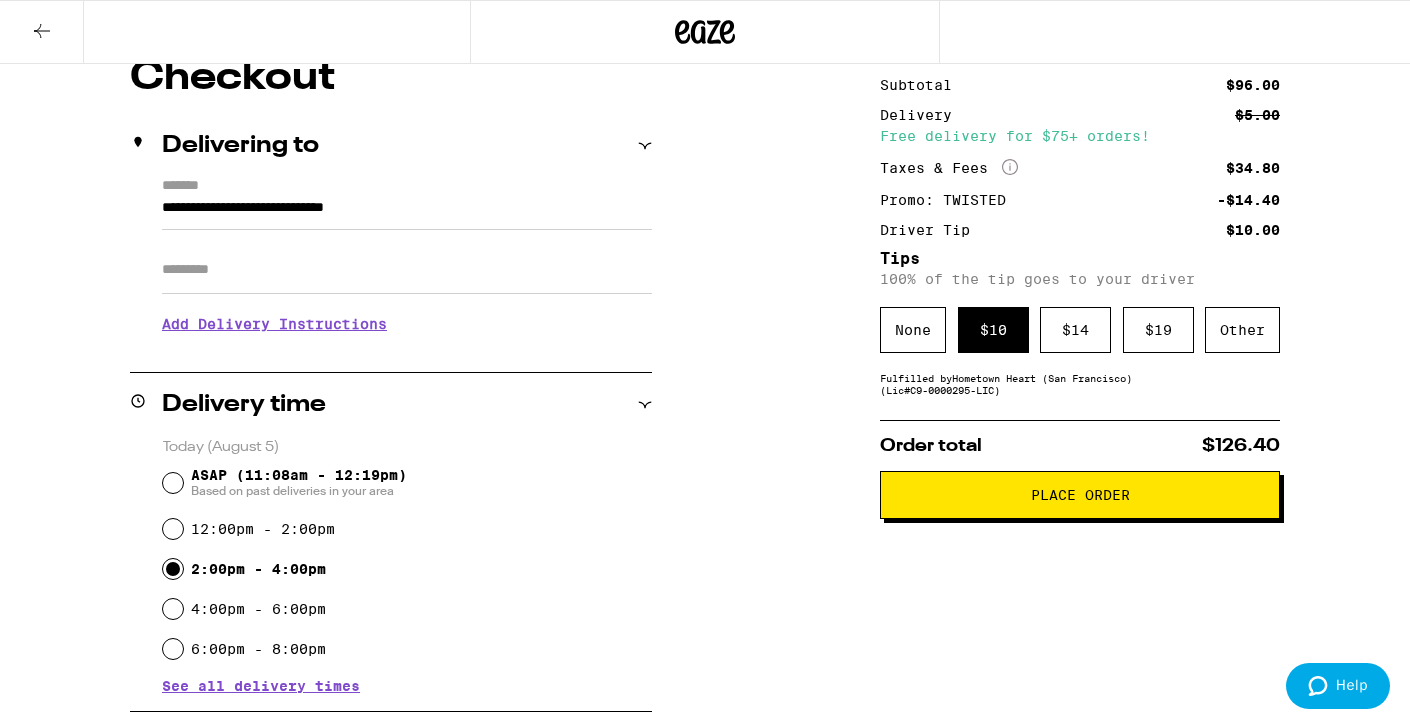 click on "Place Order" at bounding box center [1080, 495] 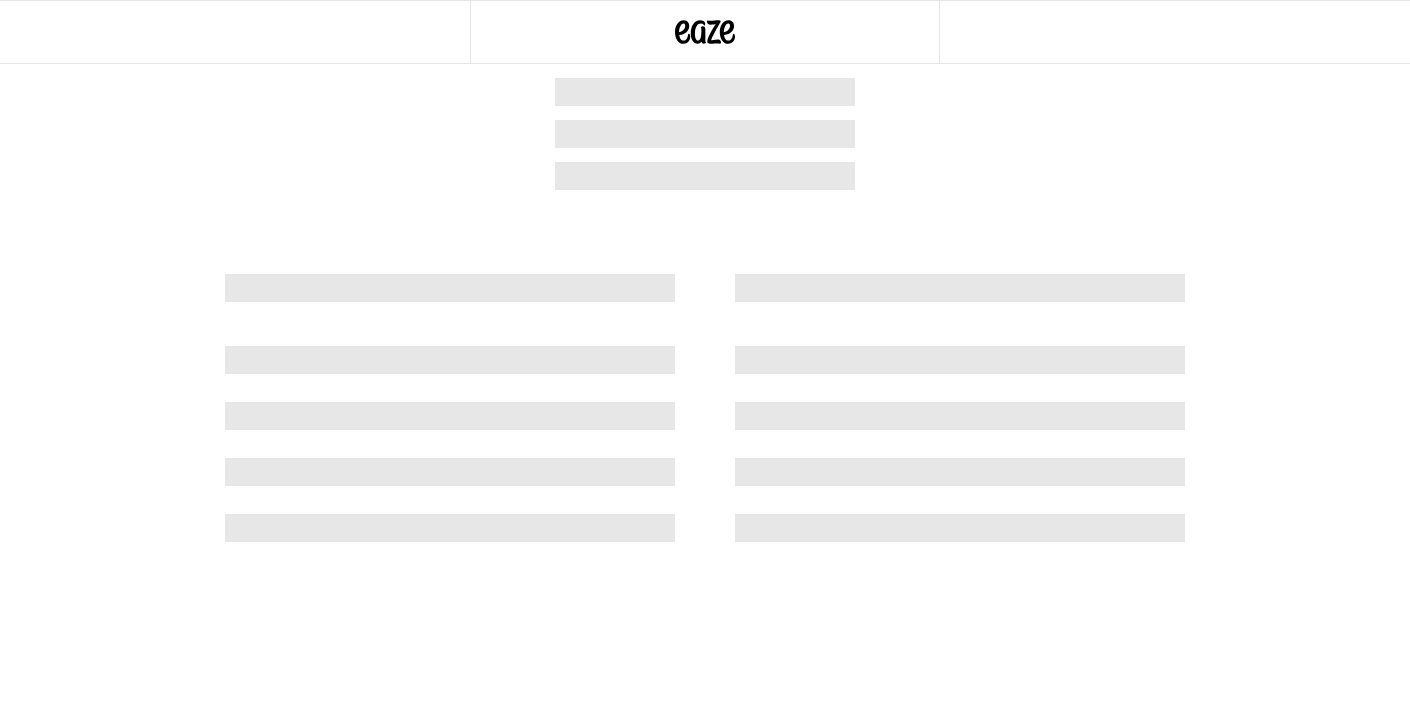 scroll, scrollTop: 0, scrollLeft: 0, axis: both 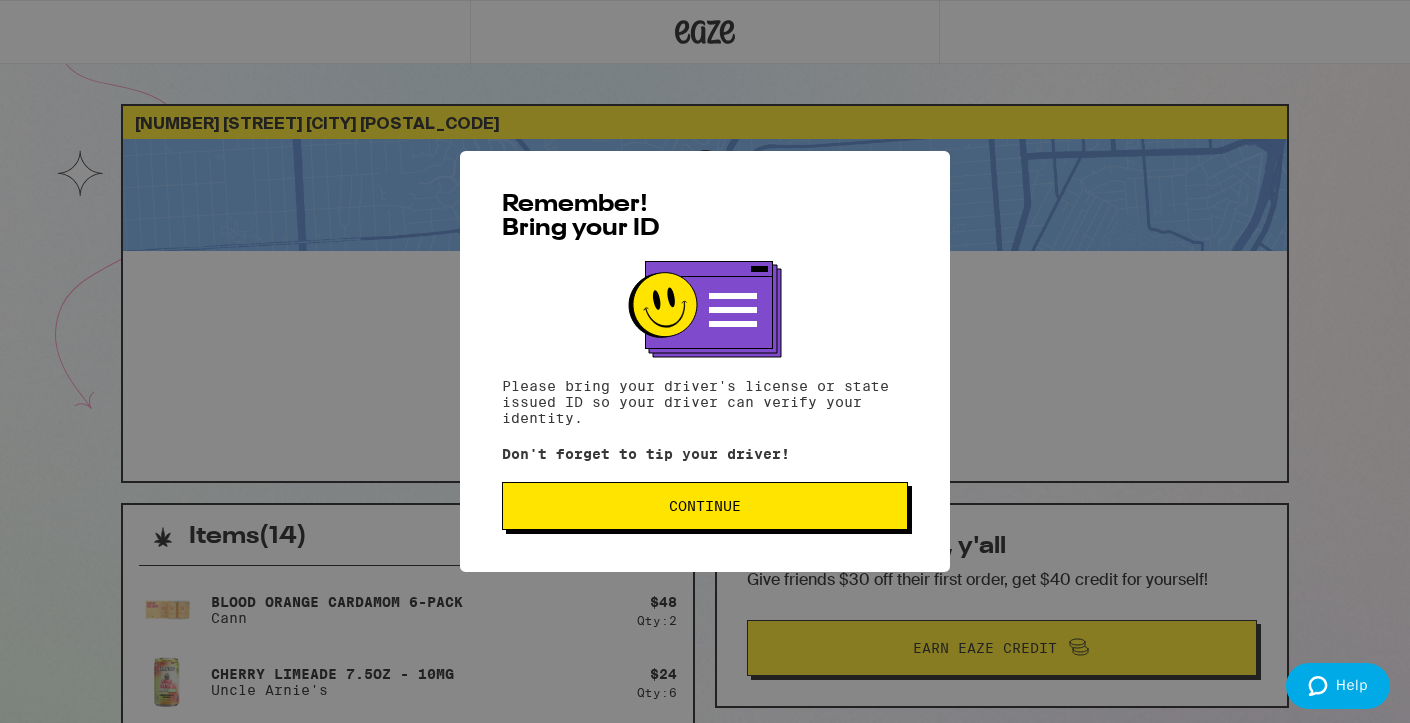 click on "Continue" at bounding box center (705, 506) 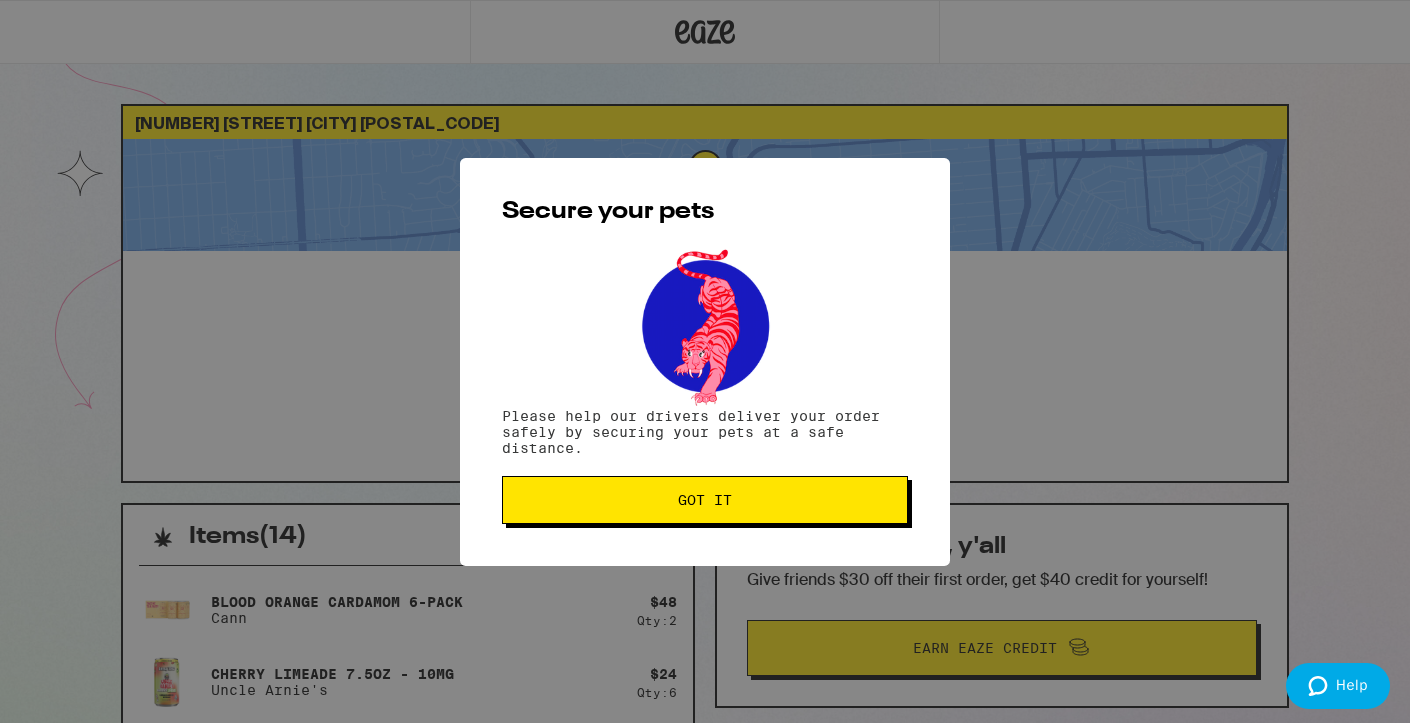click on "Got it" at bounding box center (705, 500) 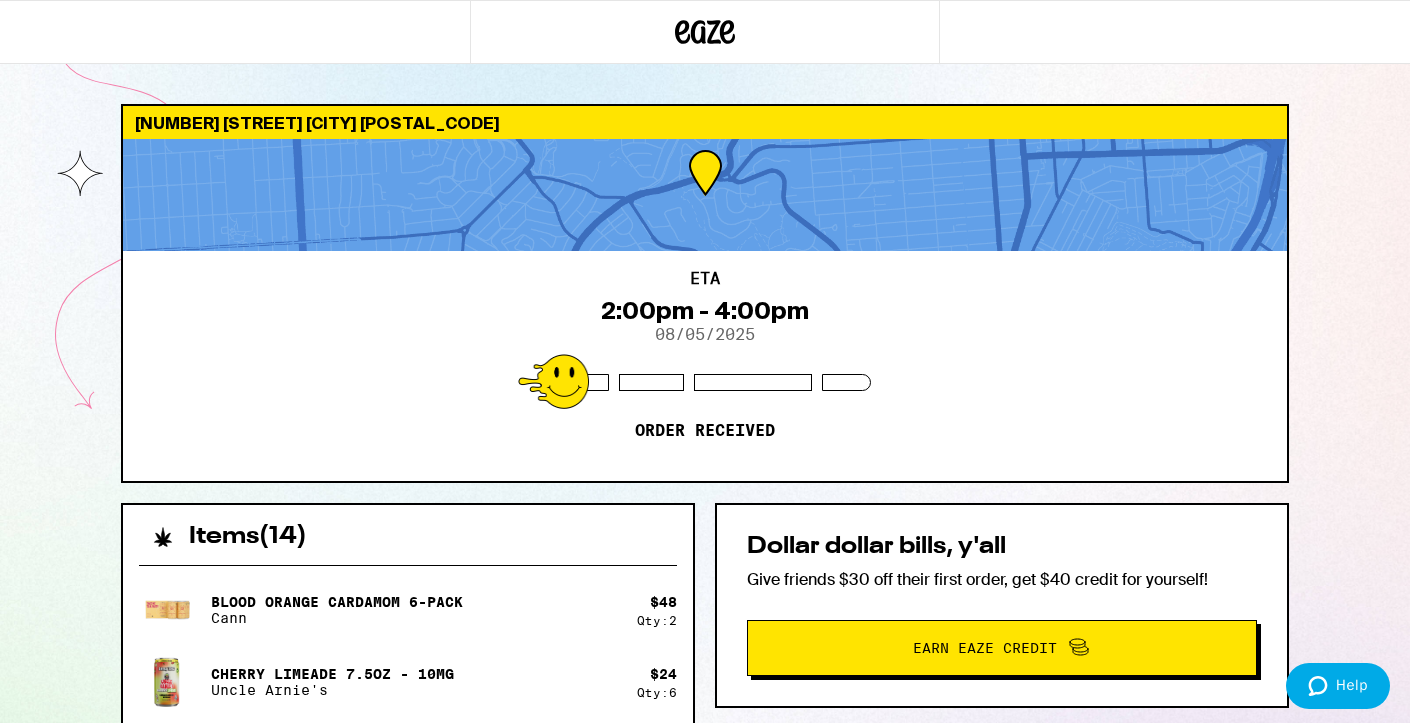 scroll, scrollTop: 0, scrollLeft: 0, axis: both 